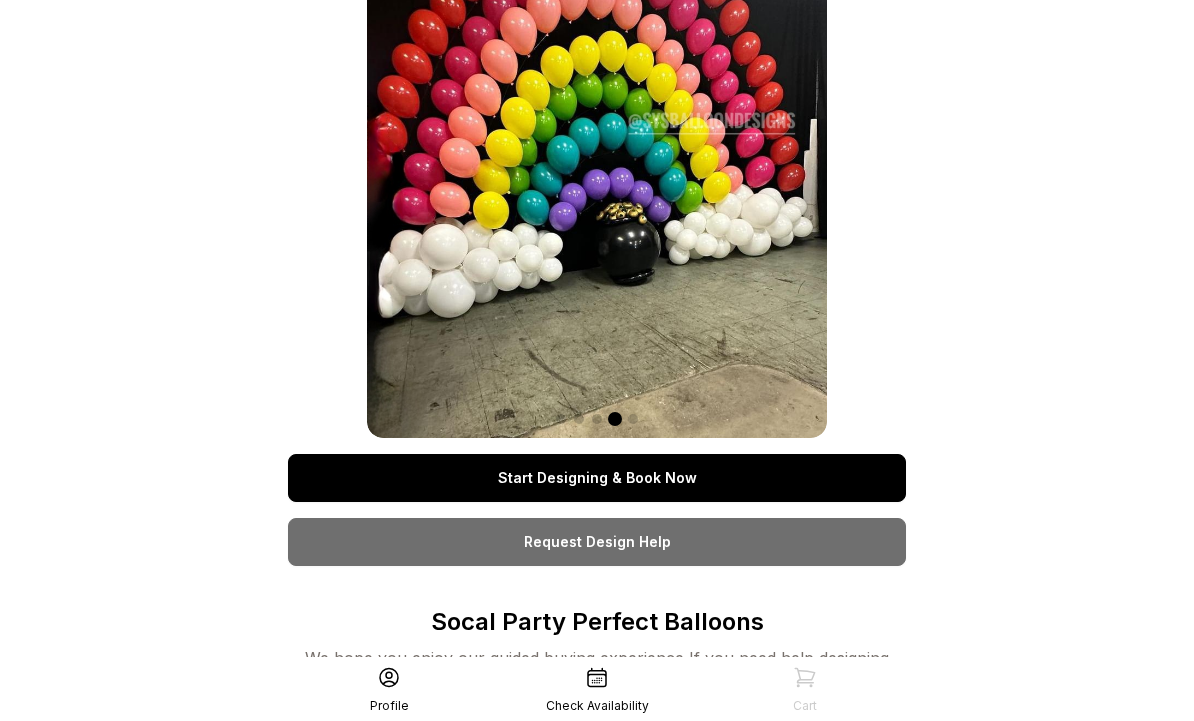 scroll, scrollTop: 0, scrollLeft: 0, axis: both 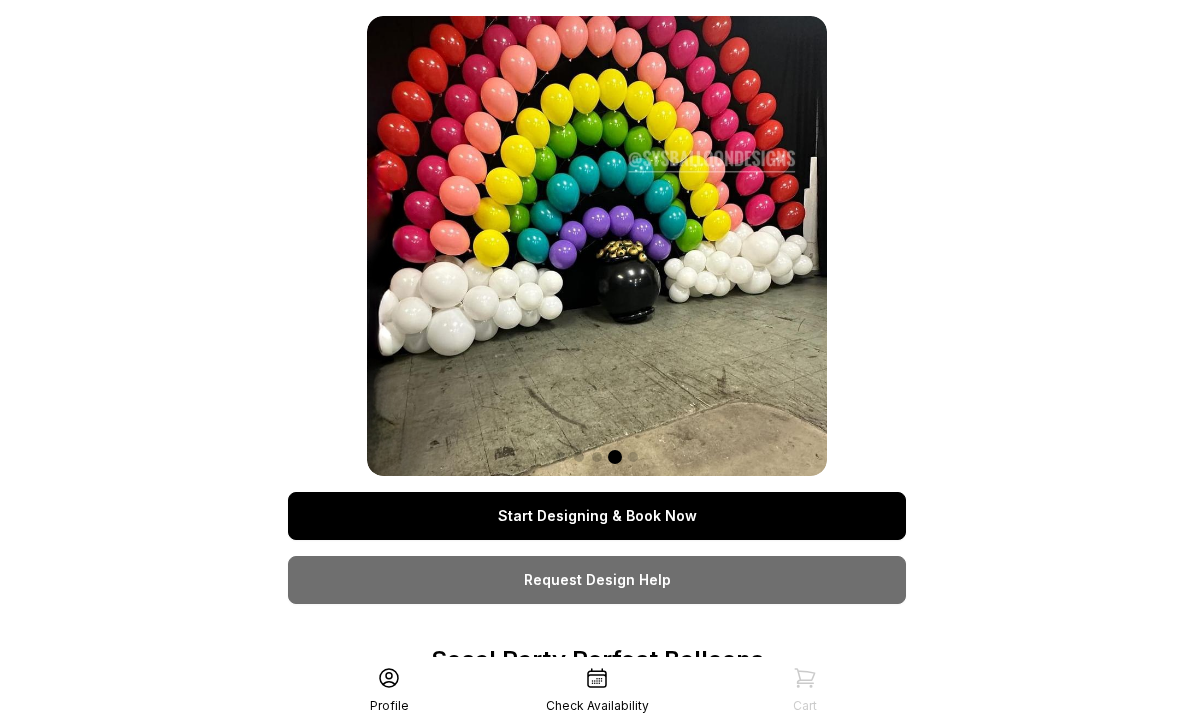click on "Start Designing & Book Now" at bounding box center [597, 516] 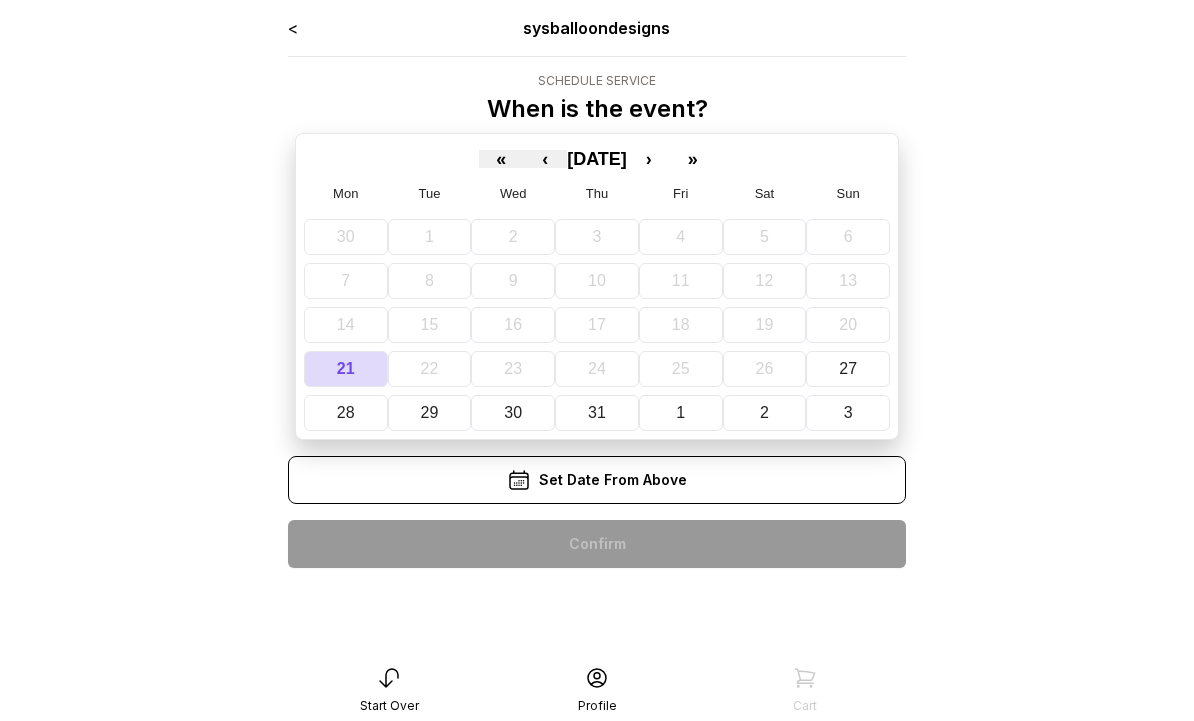 click on "›" at bounding box center [649, 159] 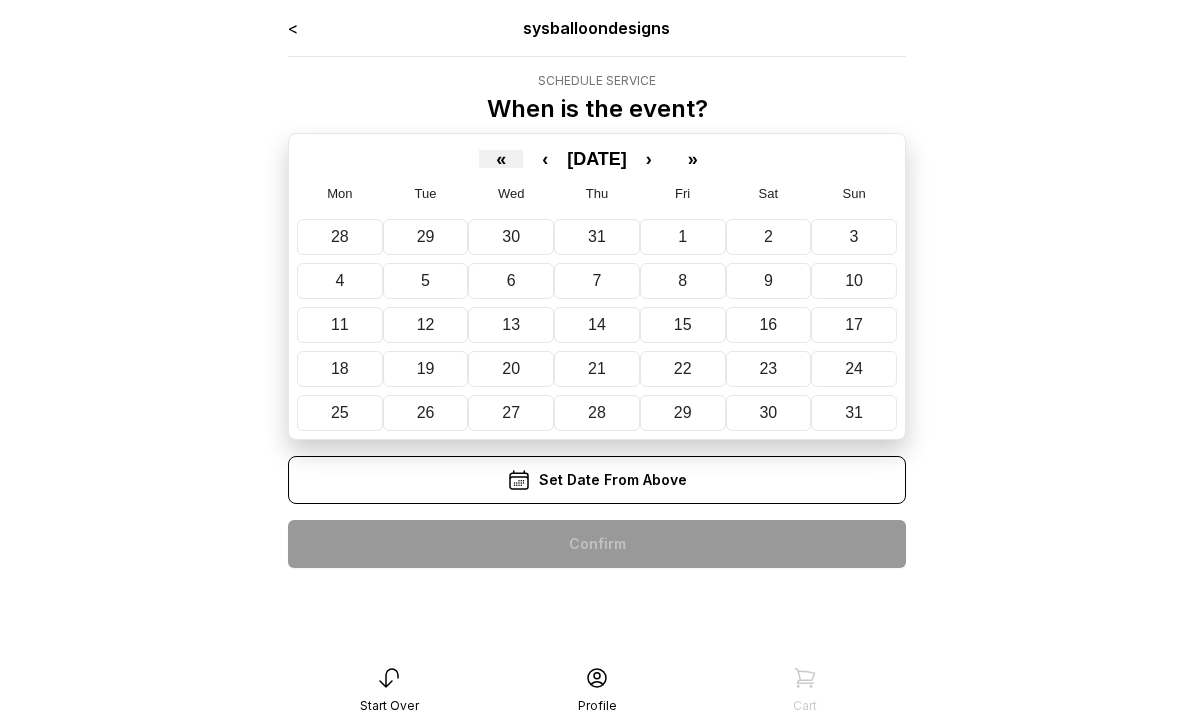 click on "3" at bounding box center (854, 237) 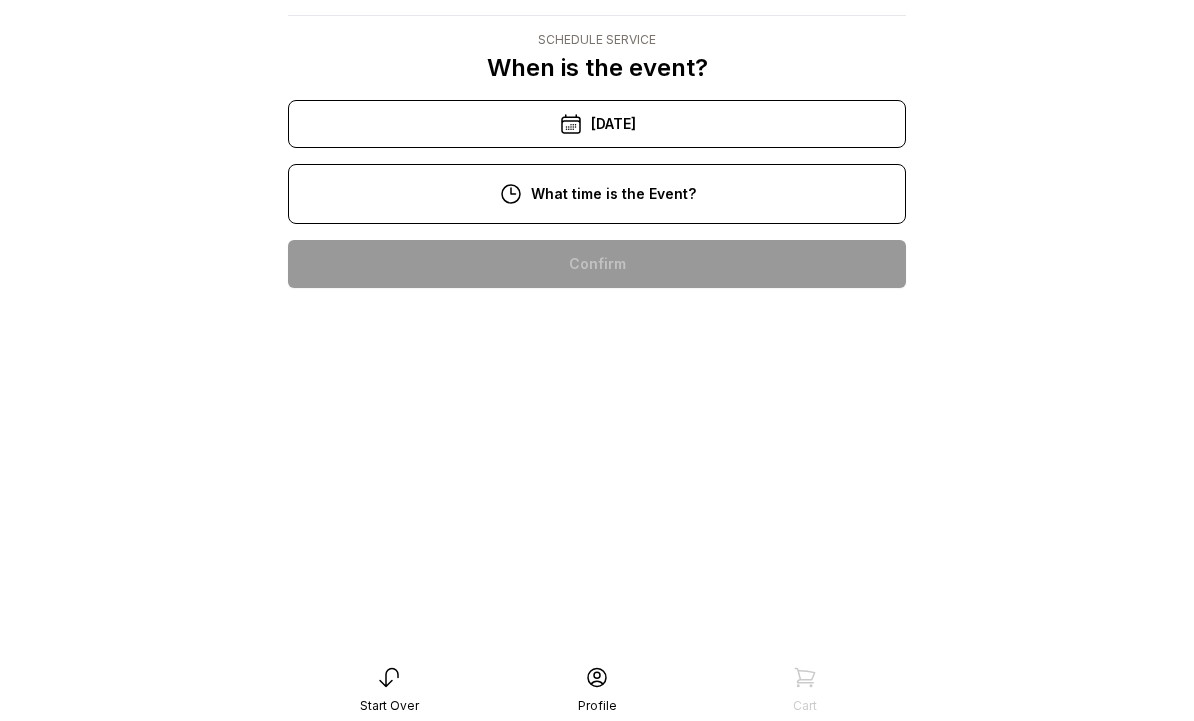 scroll, scrollTop: 0, scrollLeft: 0, axis: both 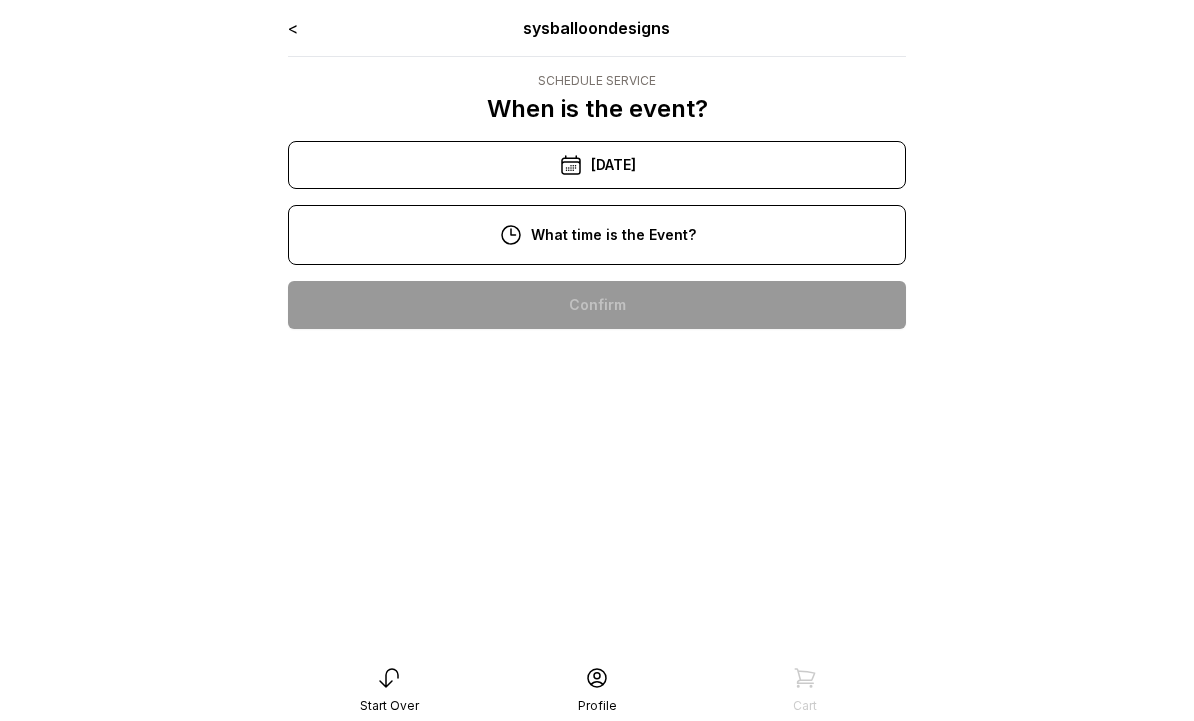 click on "8/3/2025" at bounding box center (597, 165) 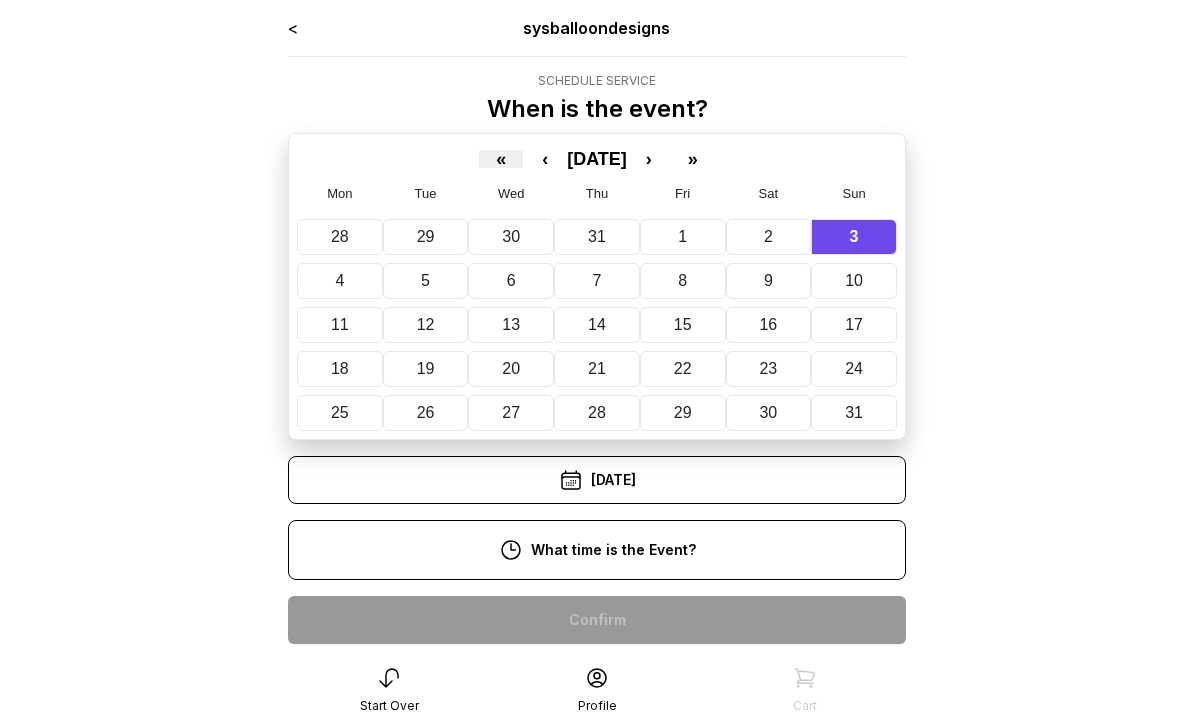 click on "2" at bounding box center (769, 237) 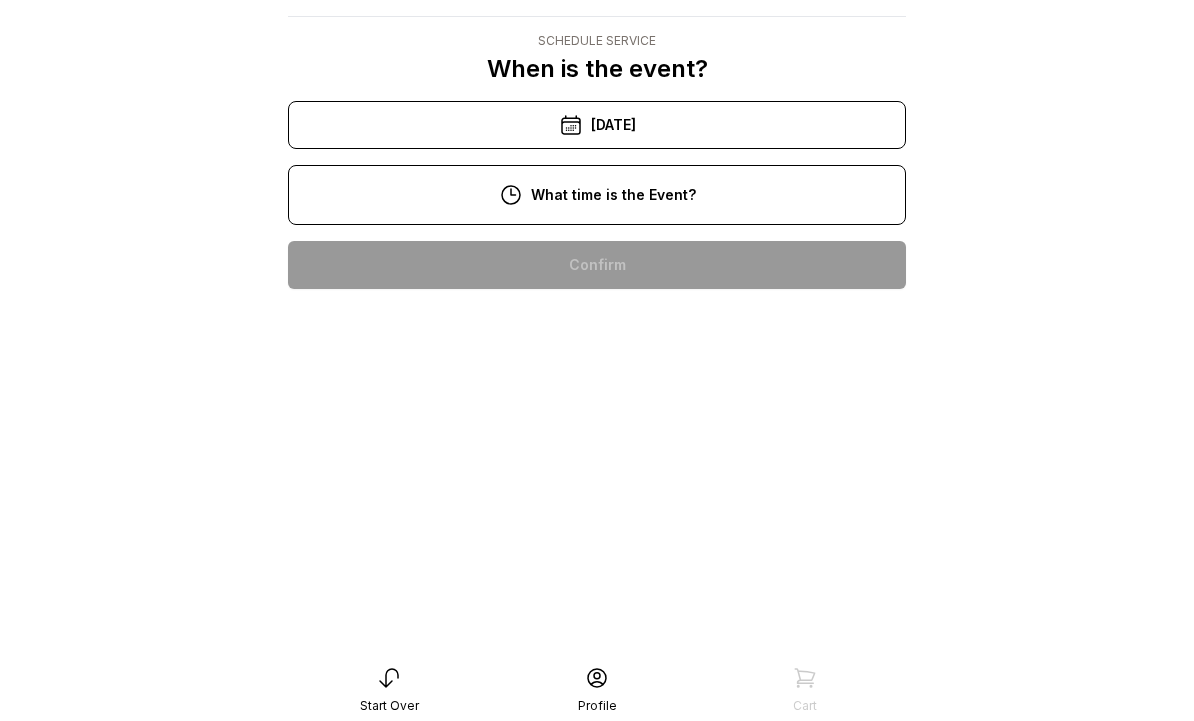 scroll, scrollTop: 409, scrollLeft: 0, axis: vertical 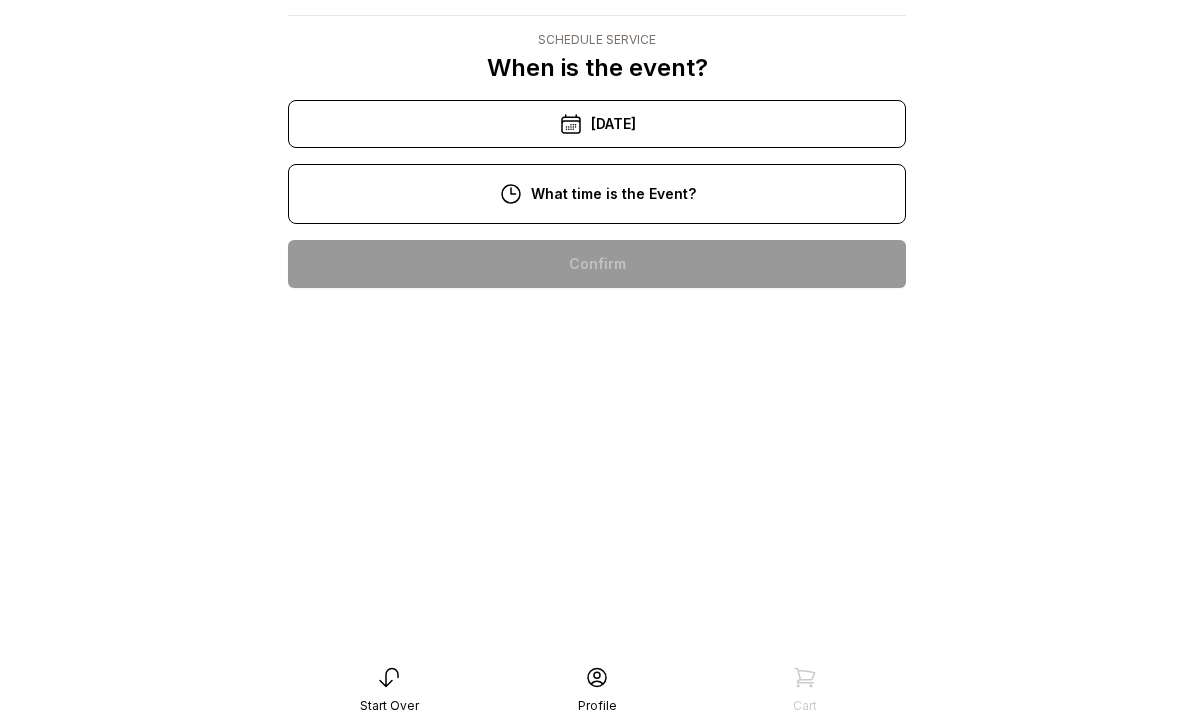 click 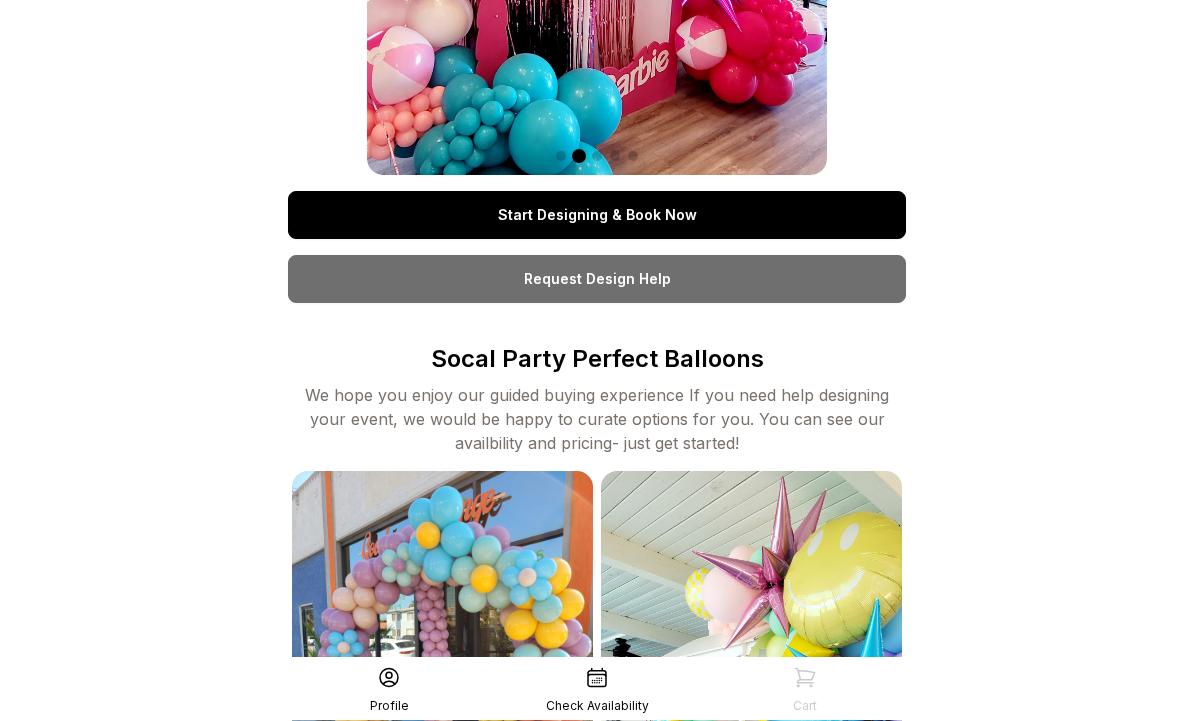 scroll, scrollTop: 295, scrollLeft: 0, axis: vertical 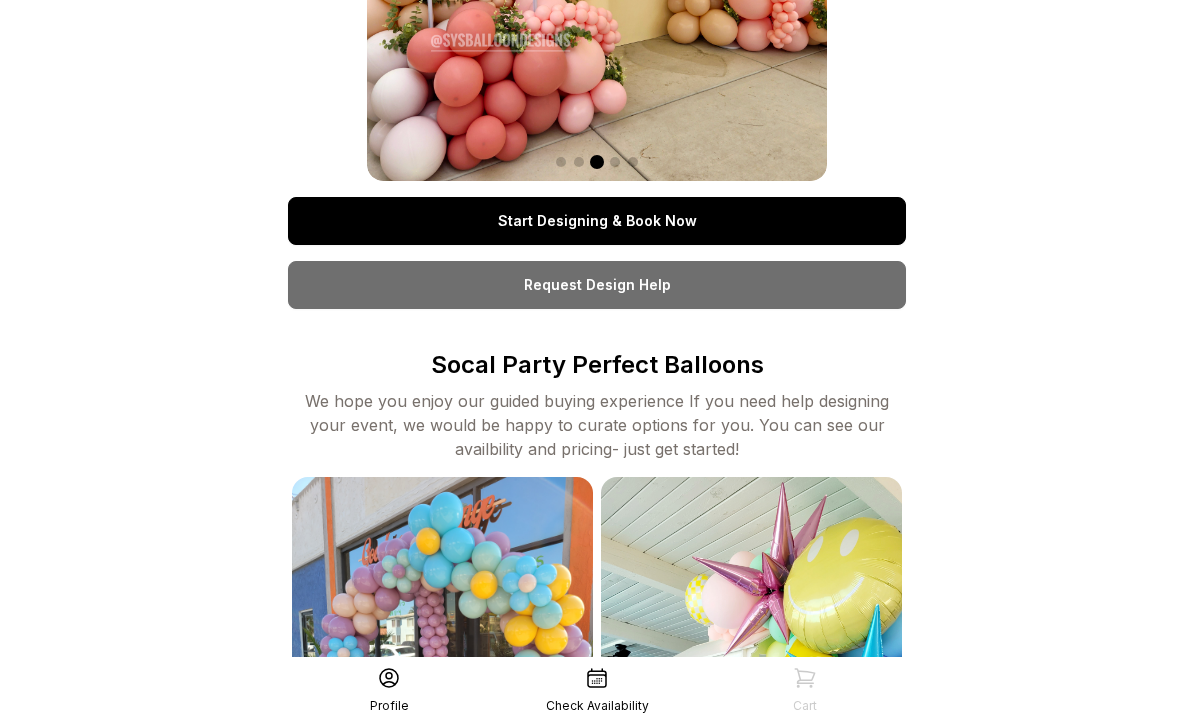 click on "Request Design Help" at bounding box center (597, 285) 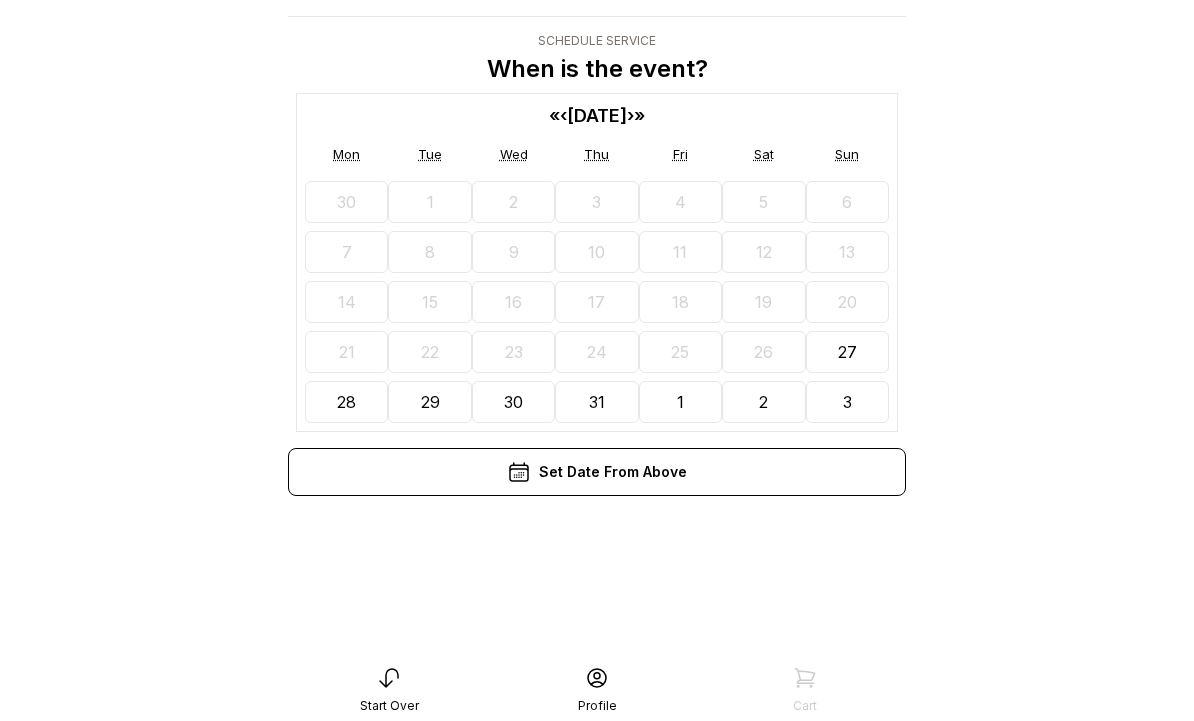 scroll, scrollTop: 40, scrollLeft: 0, axis: vertical 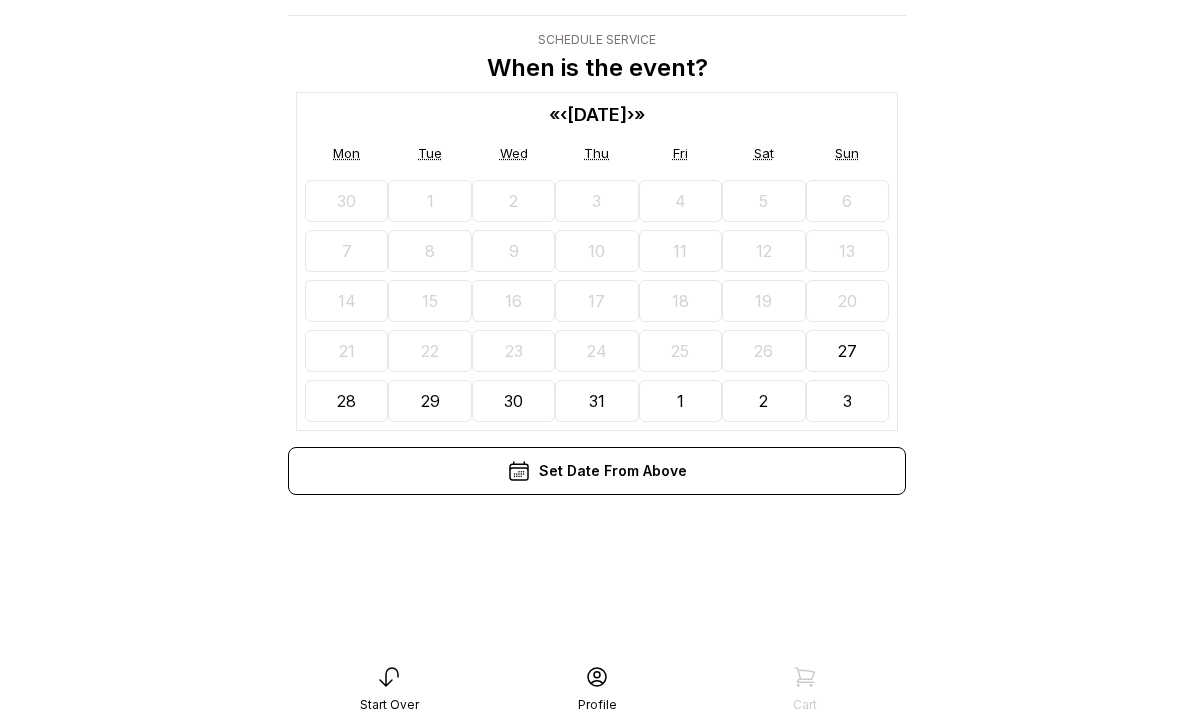 click on "»" at bounding box center (639, 115) 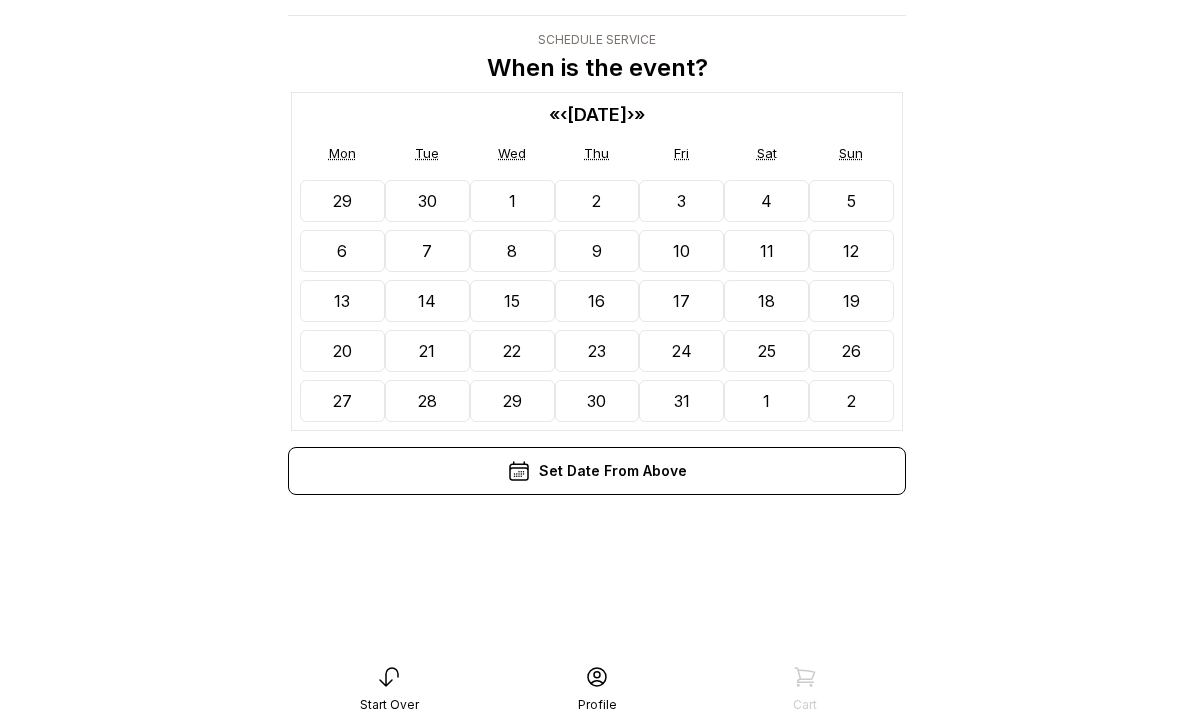 click on "»" at bounding box center [639, 115] 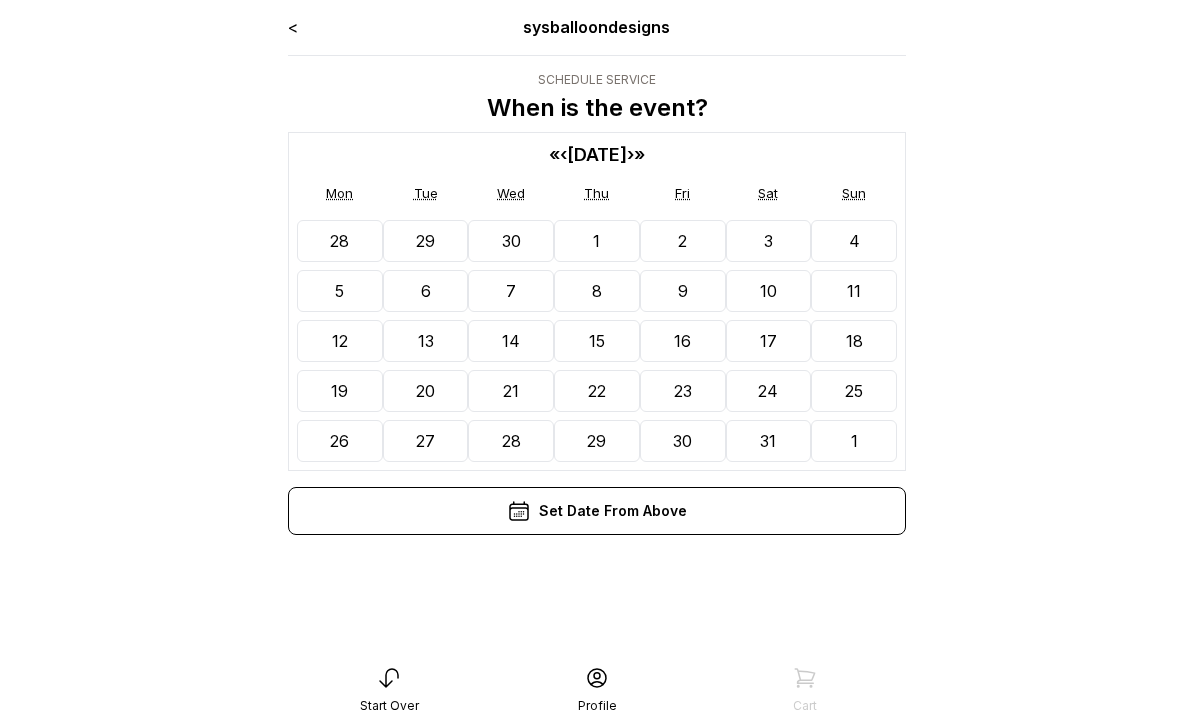 scroll, scrollTop: 0, scrollLeft: 0, axis: both 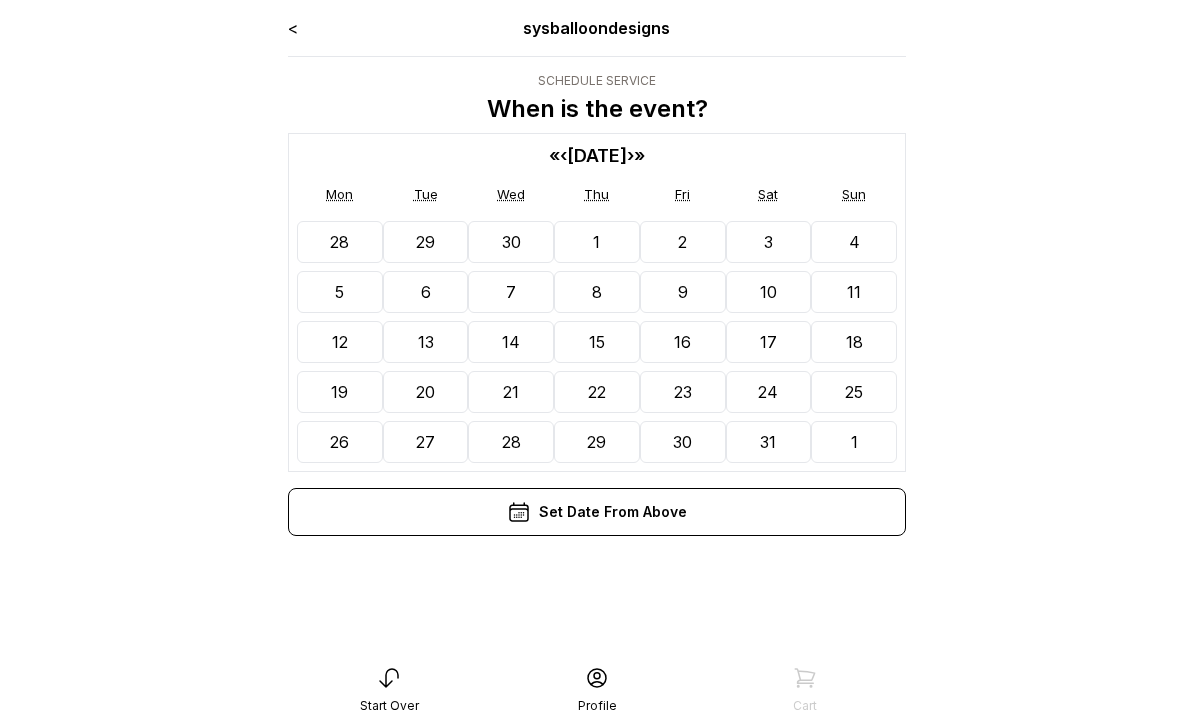 click on "»" at bounding box center (639, 155) 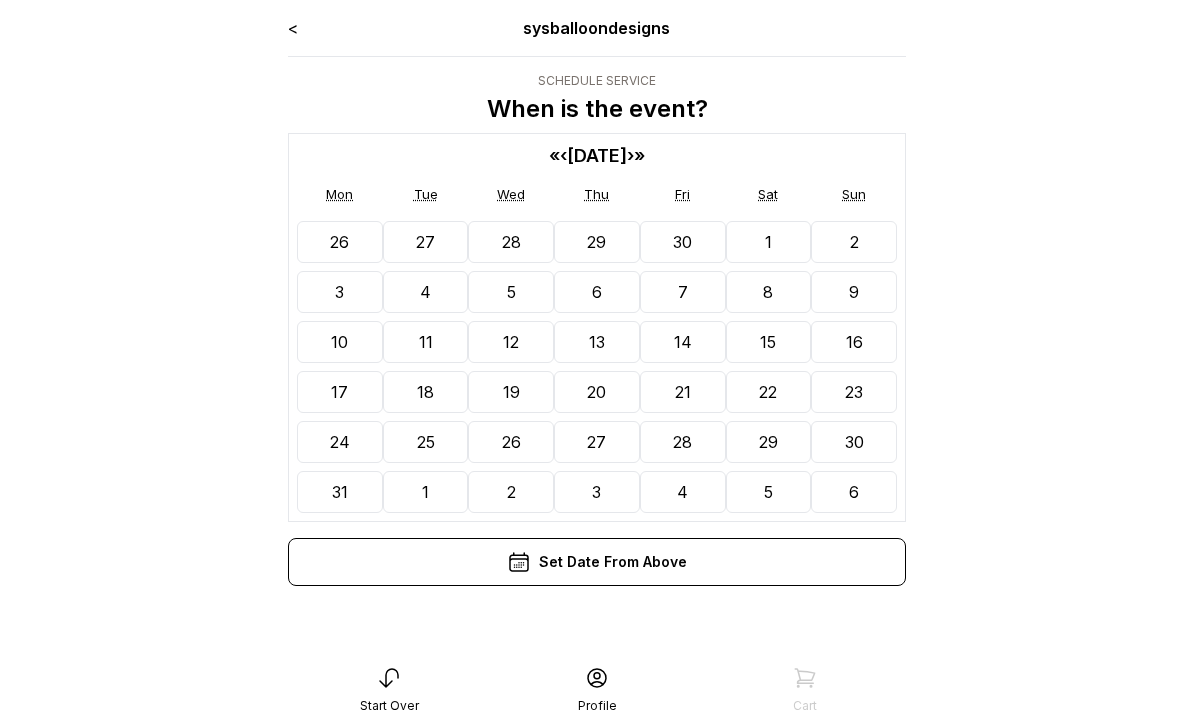 click on "July 2028" at bounding box center [597, 155] 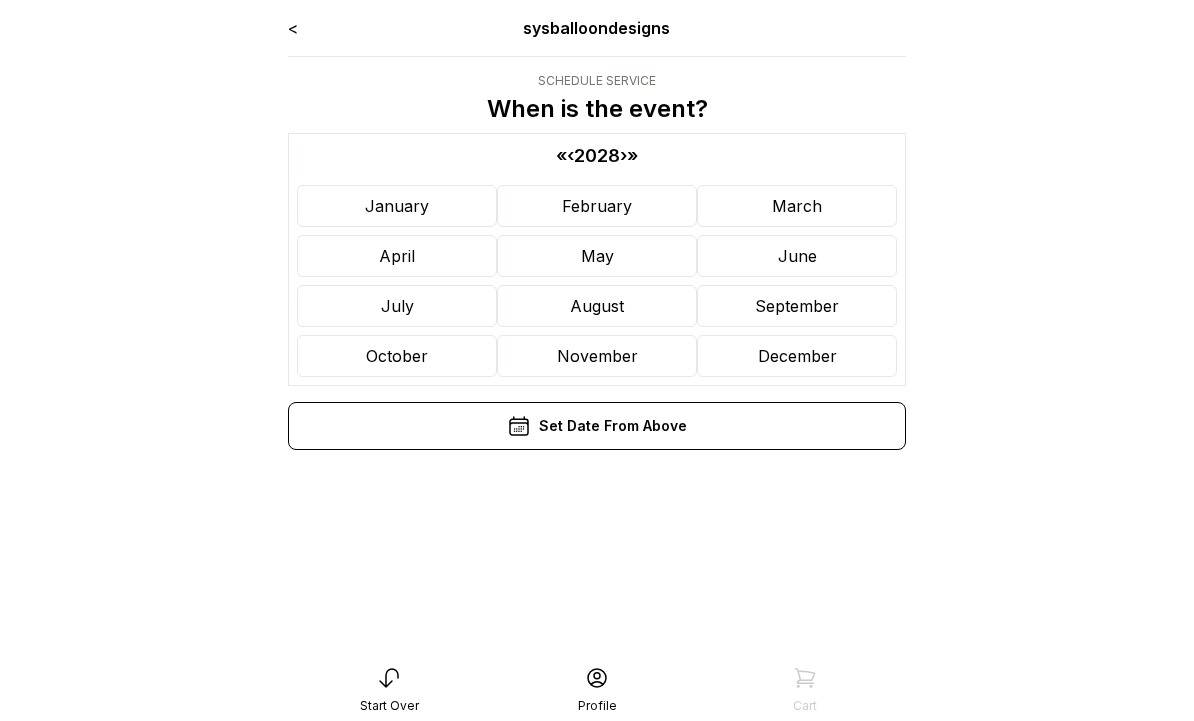 click on "August" at bounding box center [597, 306] 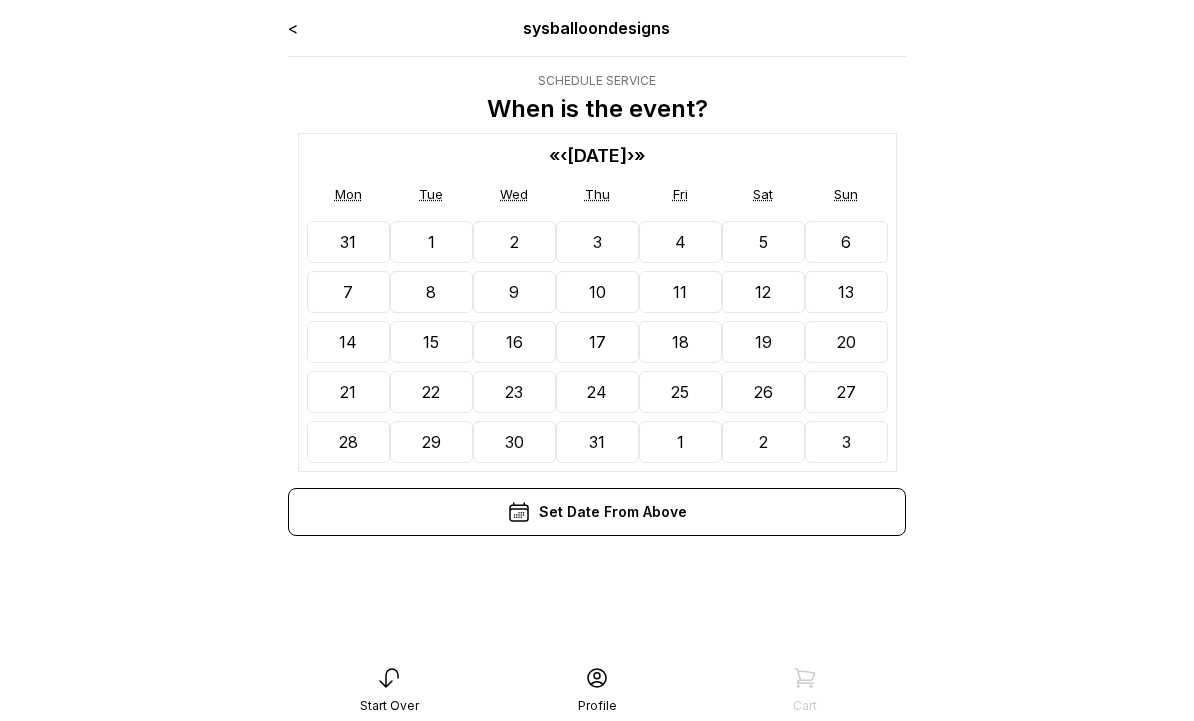 click on "«" at bounding box center [554, 155] 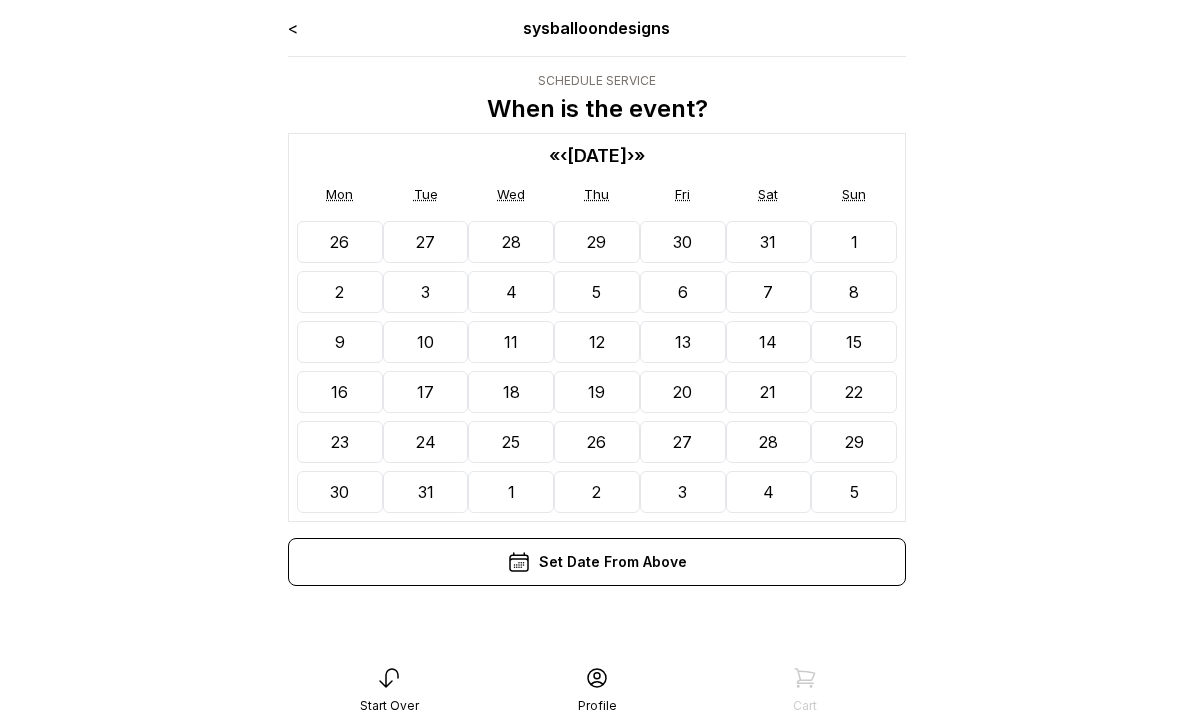 click on "‹" at bounding box center [563, 155] 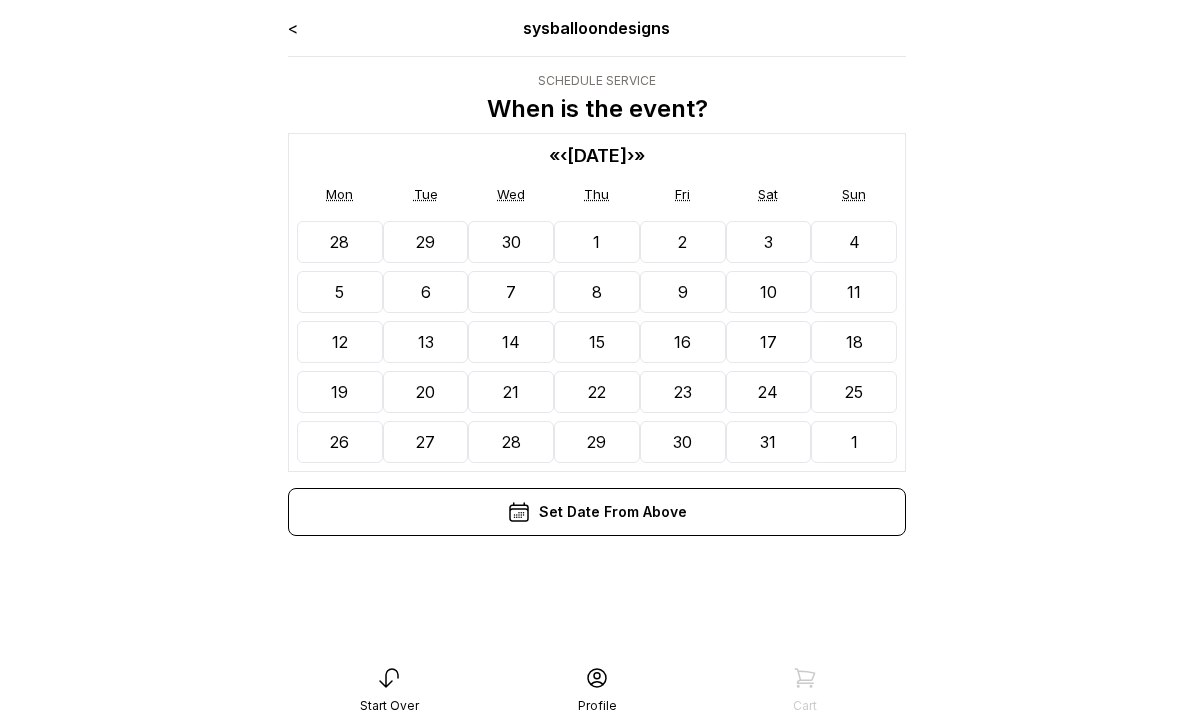 click on "« ‹ July 2027 › » Mon Tue Wed Thu Fri Sat Sun 28 29 30 1 2 3 4 5 6 7 8 9 10 11 12 13 14 15 16 17 18 19 20 21 22 23 24 25 26 27 28 29 30 31 1" at bounding box center (597, 302) 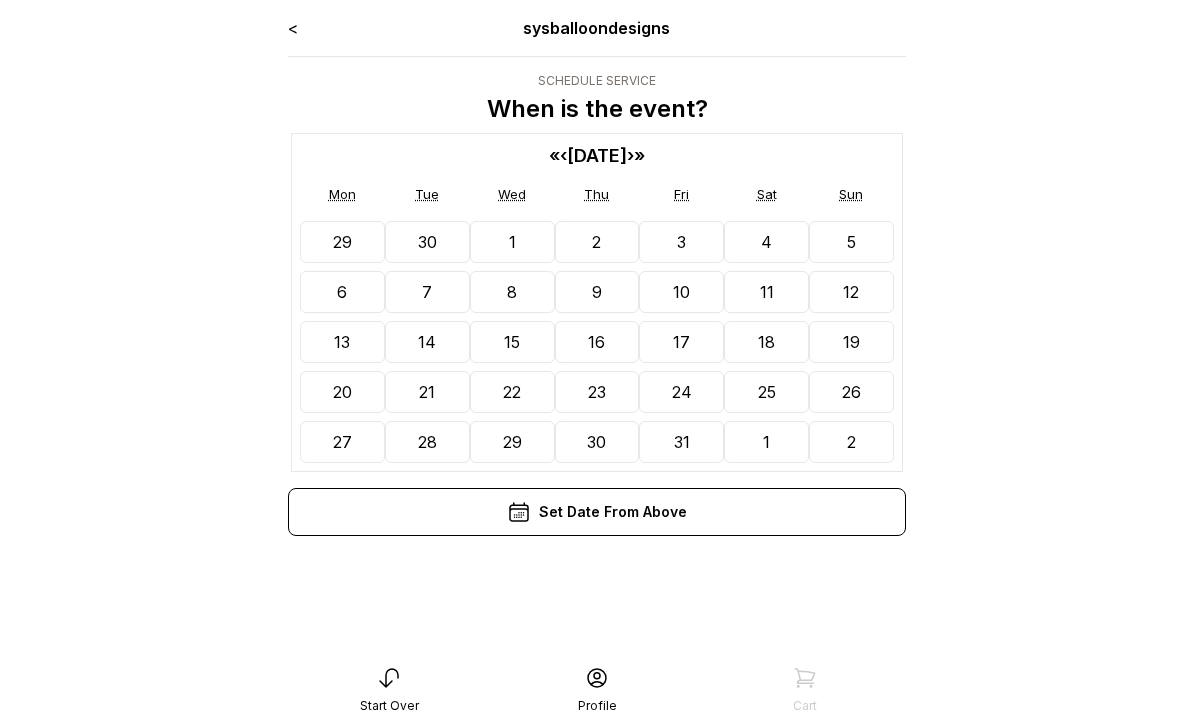 click on "«" at bounding box center (554, 155) 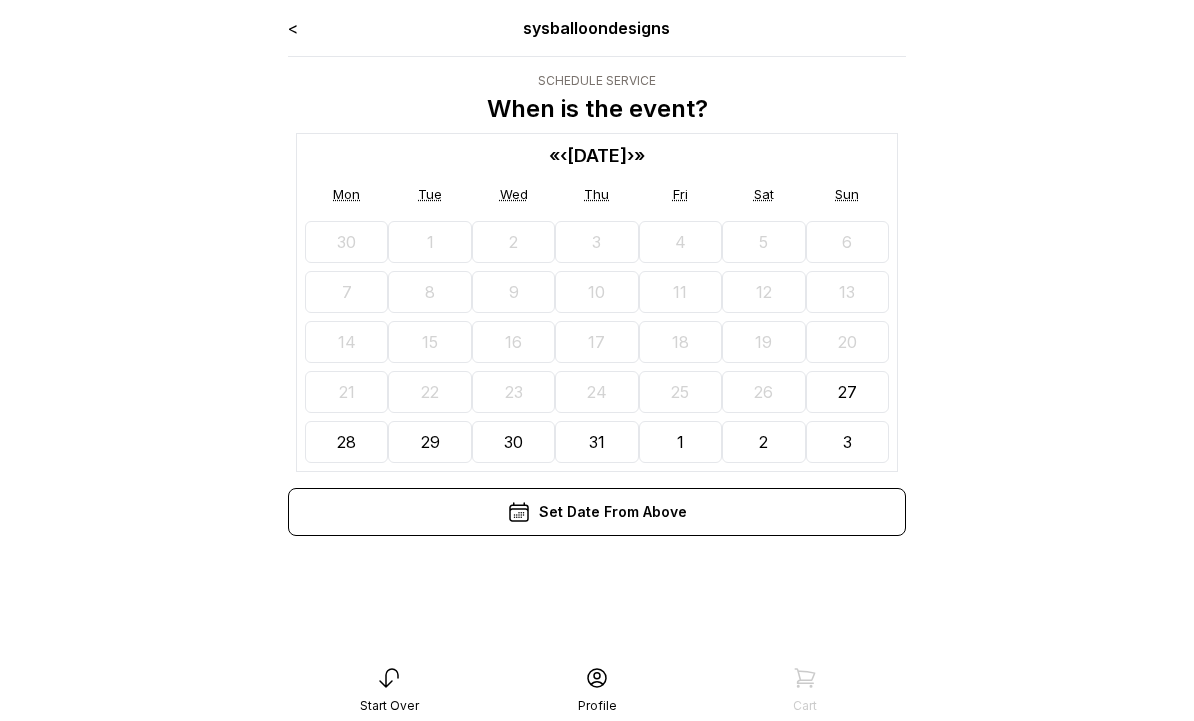 click on "Set Date From Above" at bounding box center [597, 512] 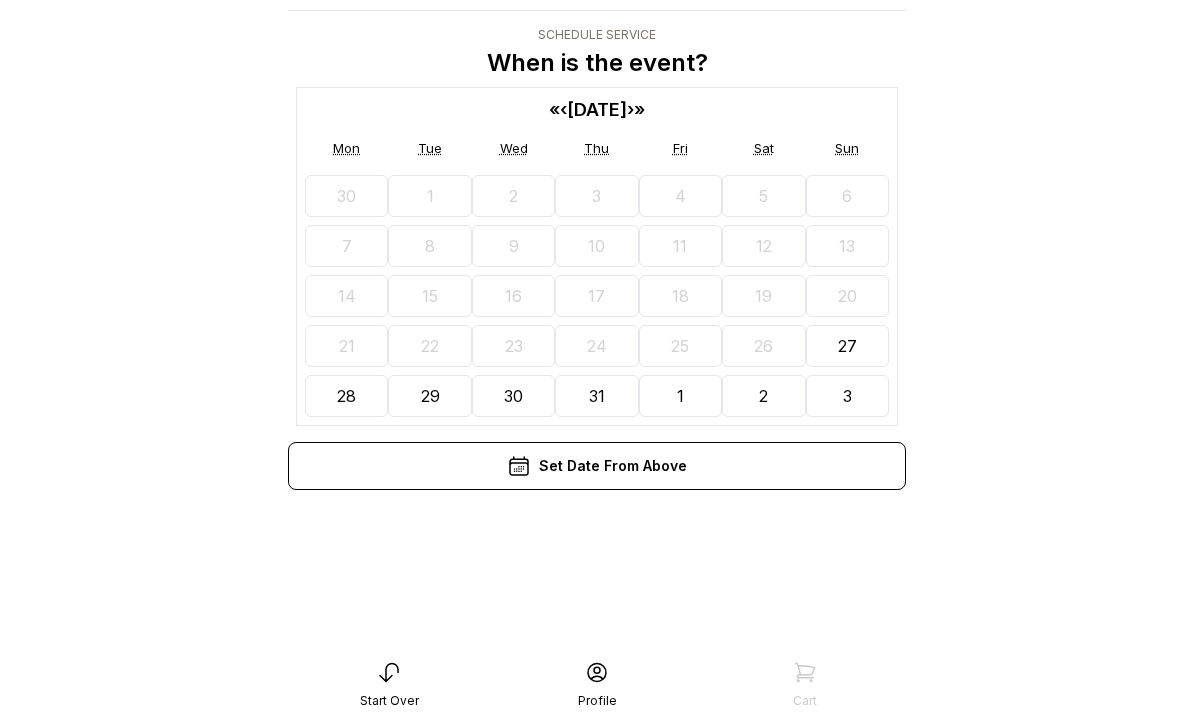 scroll, scrollTop: 0, scrollLeft: 0, axis: both 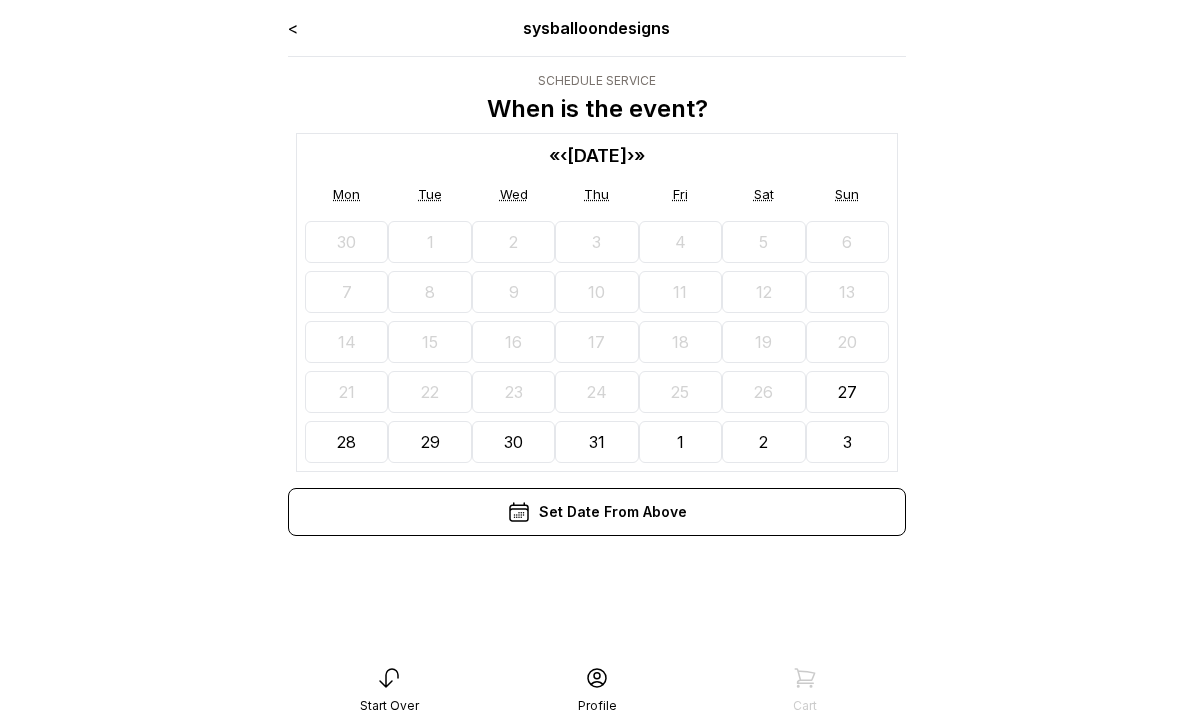 click on "»" at bounding box center [639, 155] 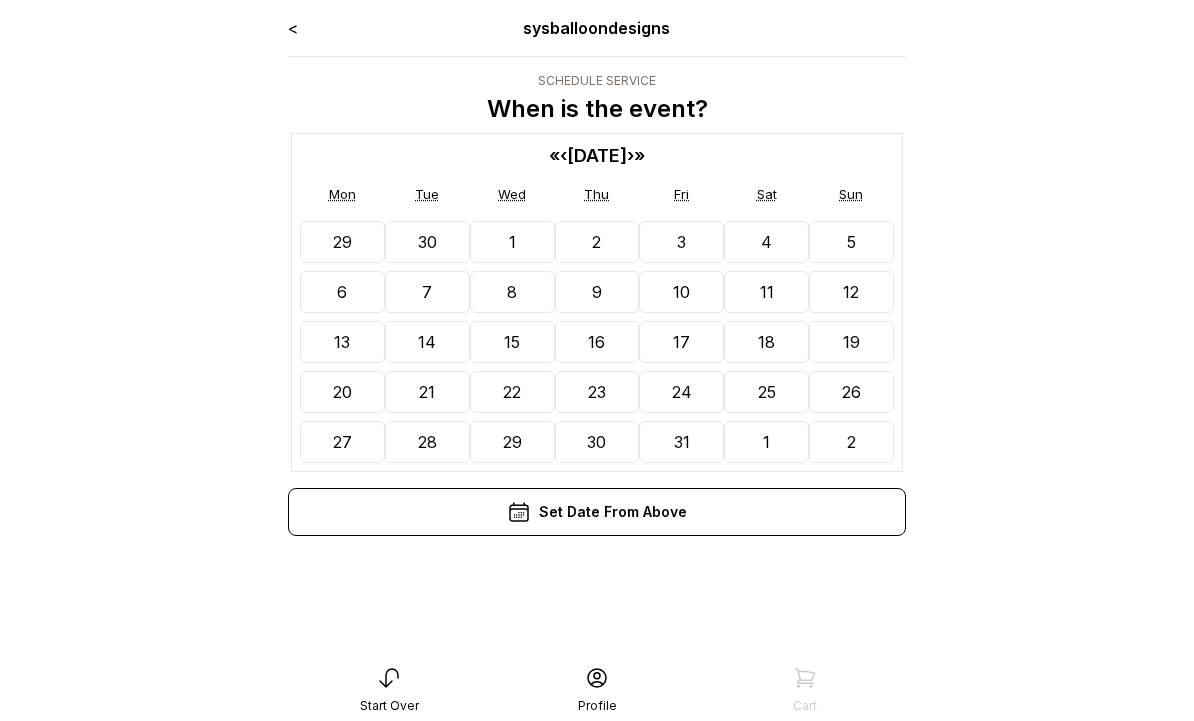 click on "‹" at bounding box center (563, 155) 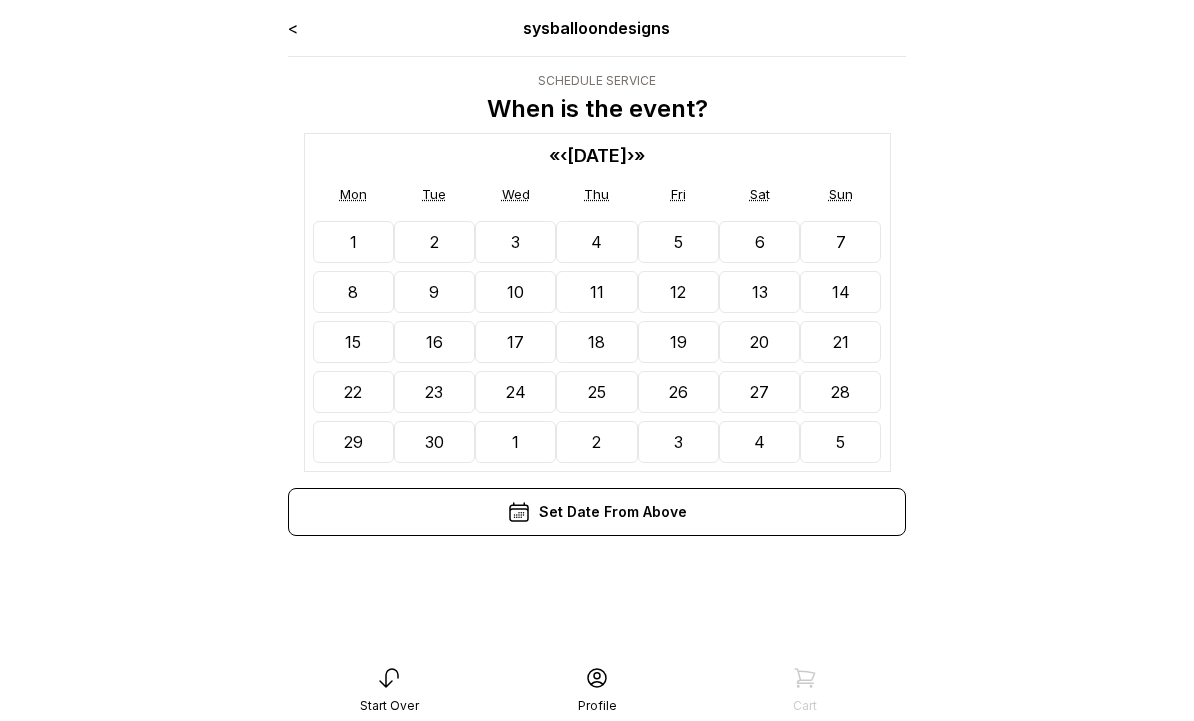 click on "June 2026" at bounding box center (597, 155) 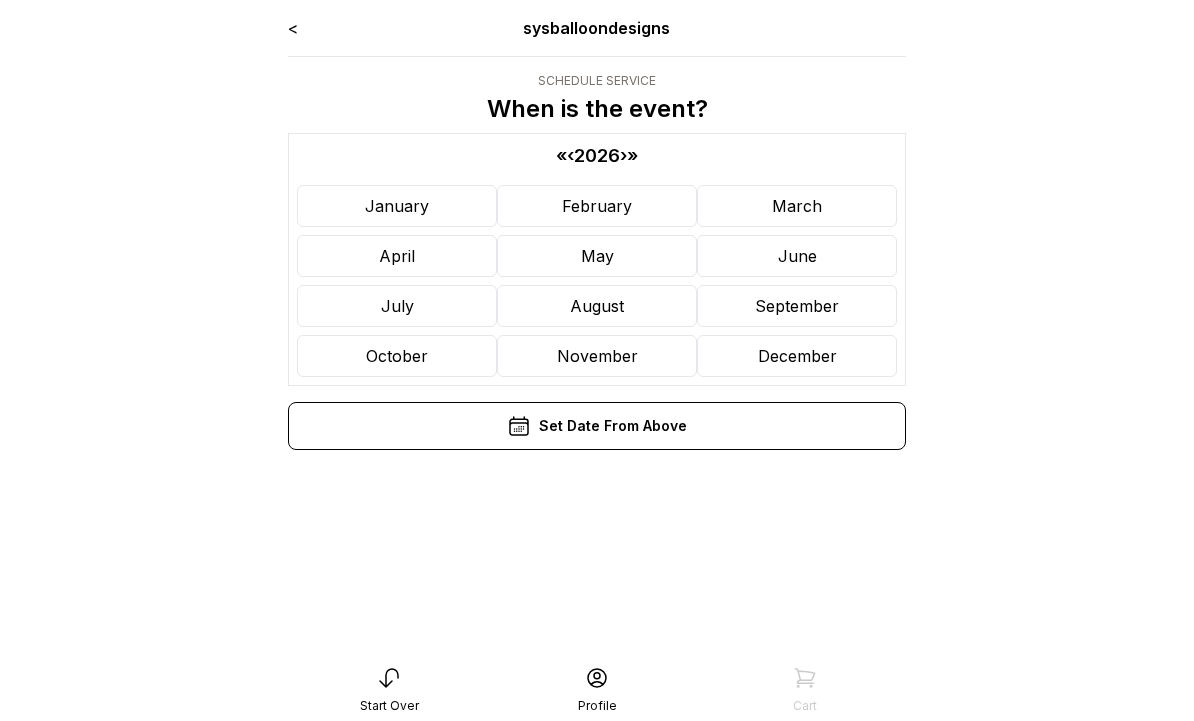 click on "‹" at bounding box center [570, 155] 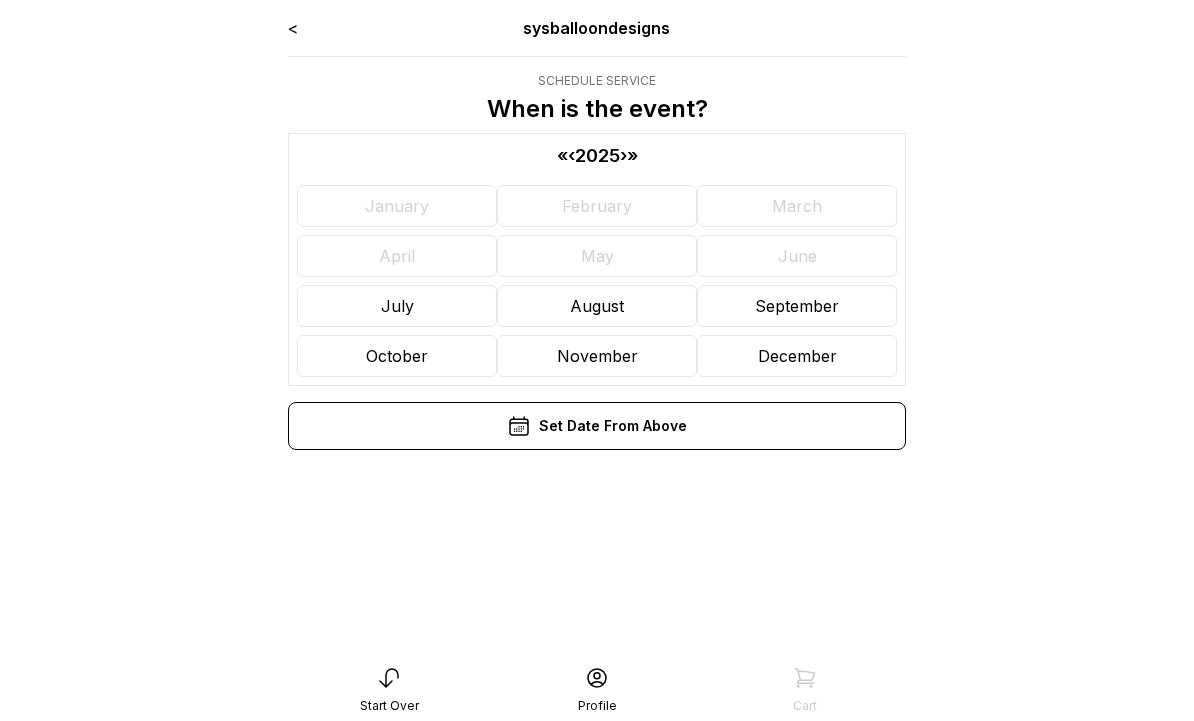 click on "August" at bounding box center (597, 306) 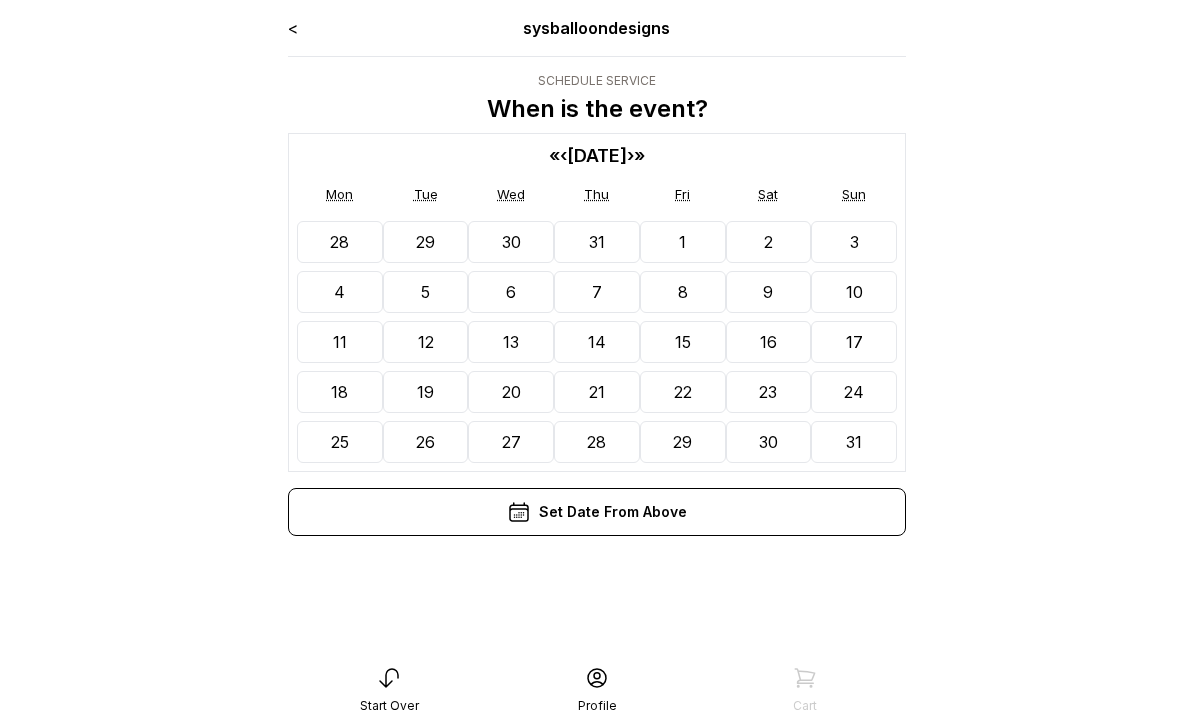 click on "3" at bounding box center [854, 242] 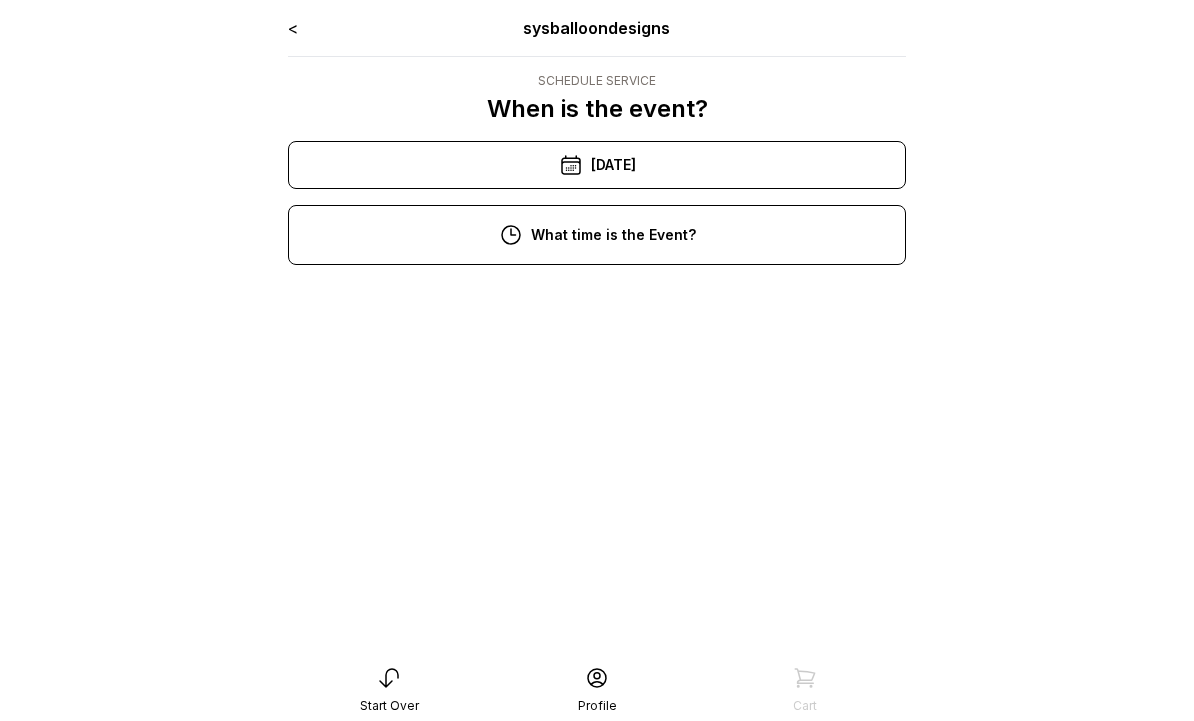 click on "12:00 pm" at bounding box center (597, 305) 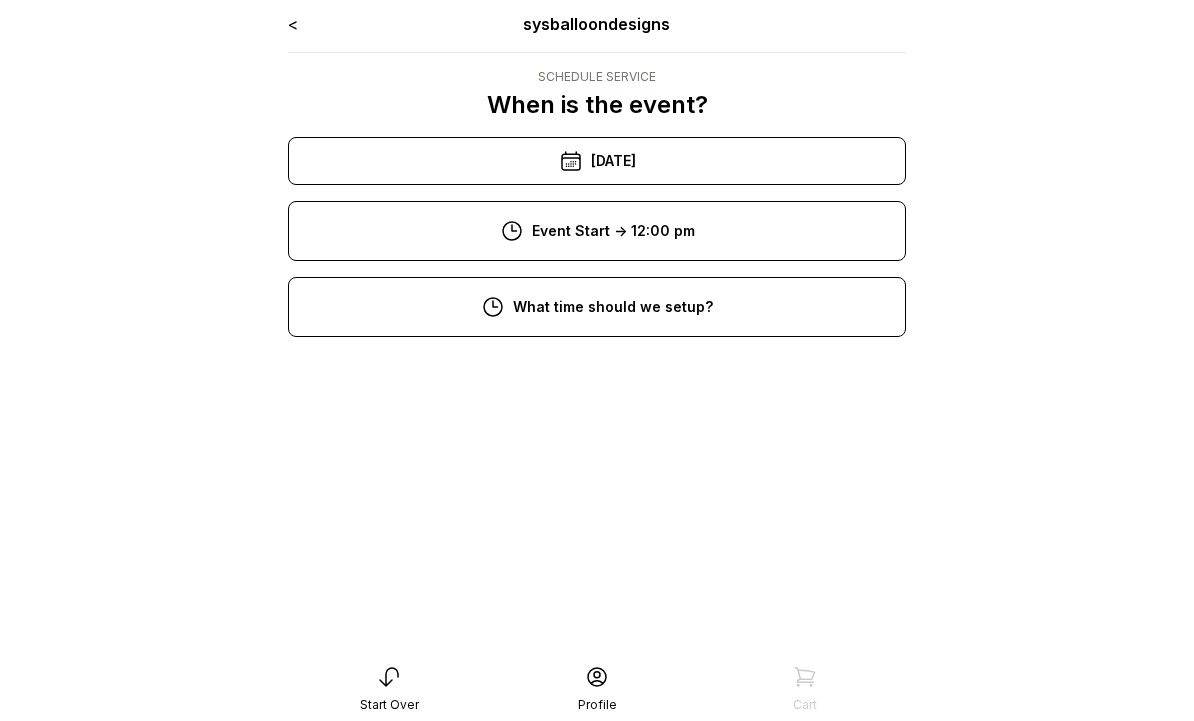 scroll, scrollTop: 4, scrollLeft: 0, axis: vertical 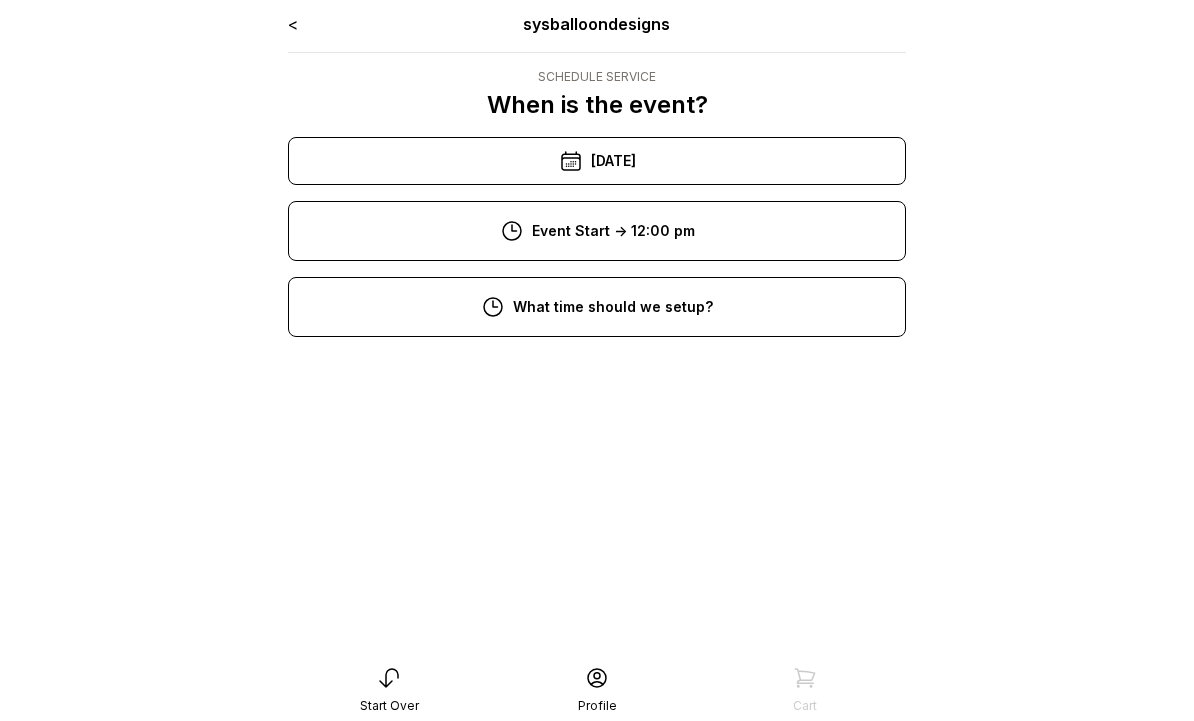 click on "10:00 am" at bounding box center [597, 377] 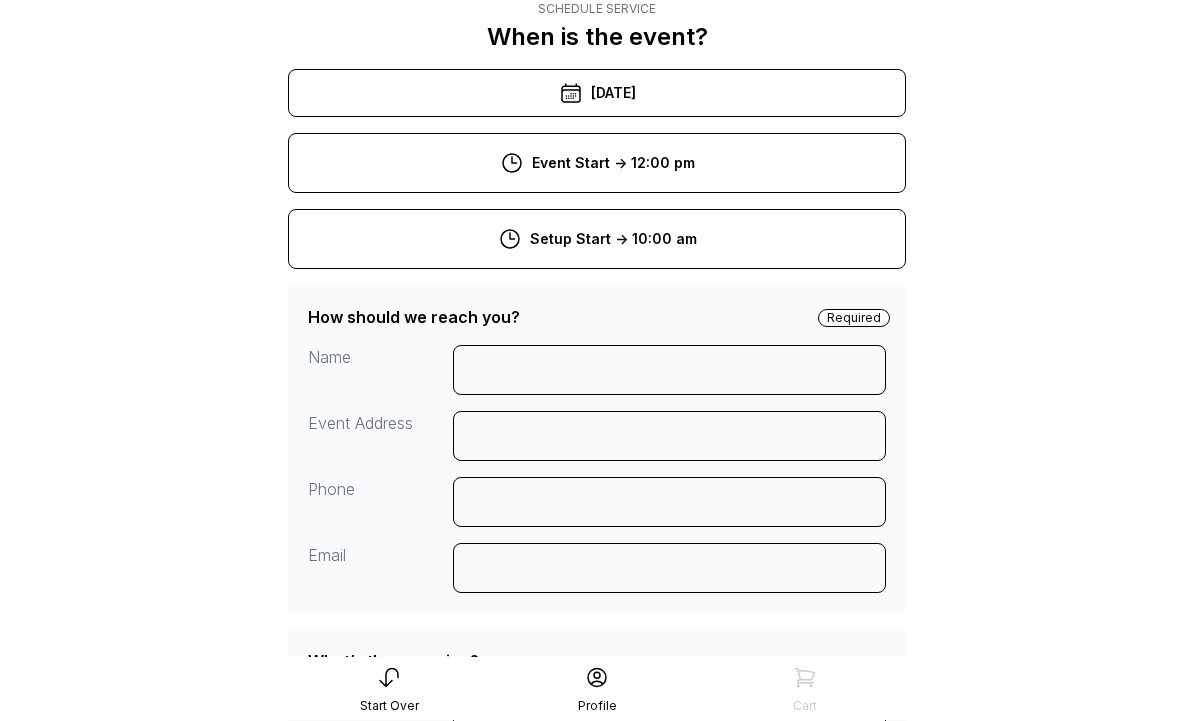scroll, scrollTop: 0, scrollLeft: 0, axis: both 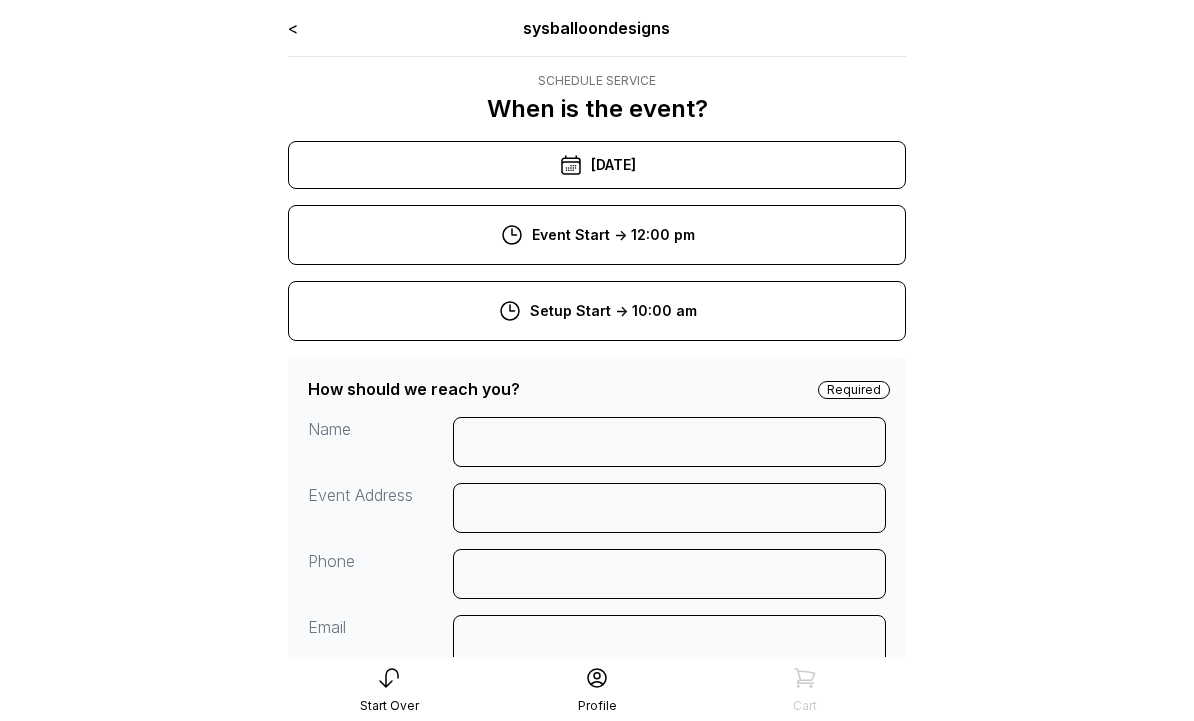 click on "<" at bounding box center (293, 28) 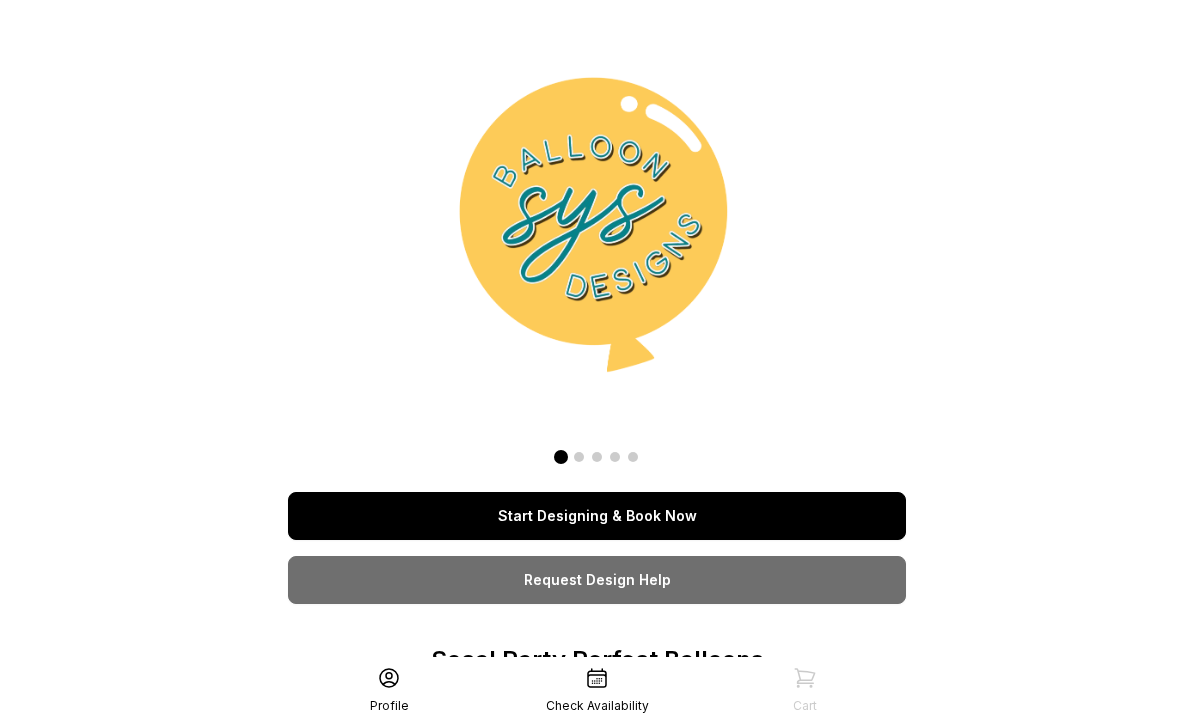 click on "Start Designing & Book Now Request Design Help Socal Party Perfect Balloons We hope you enjoy our guided buying experience  If you need help designing your event, we would be happy to curate options for you. You can see our availbility and pricing- just get started!  See More" at bounding box center [597, 931] 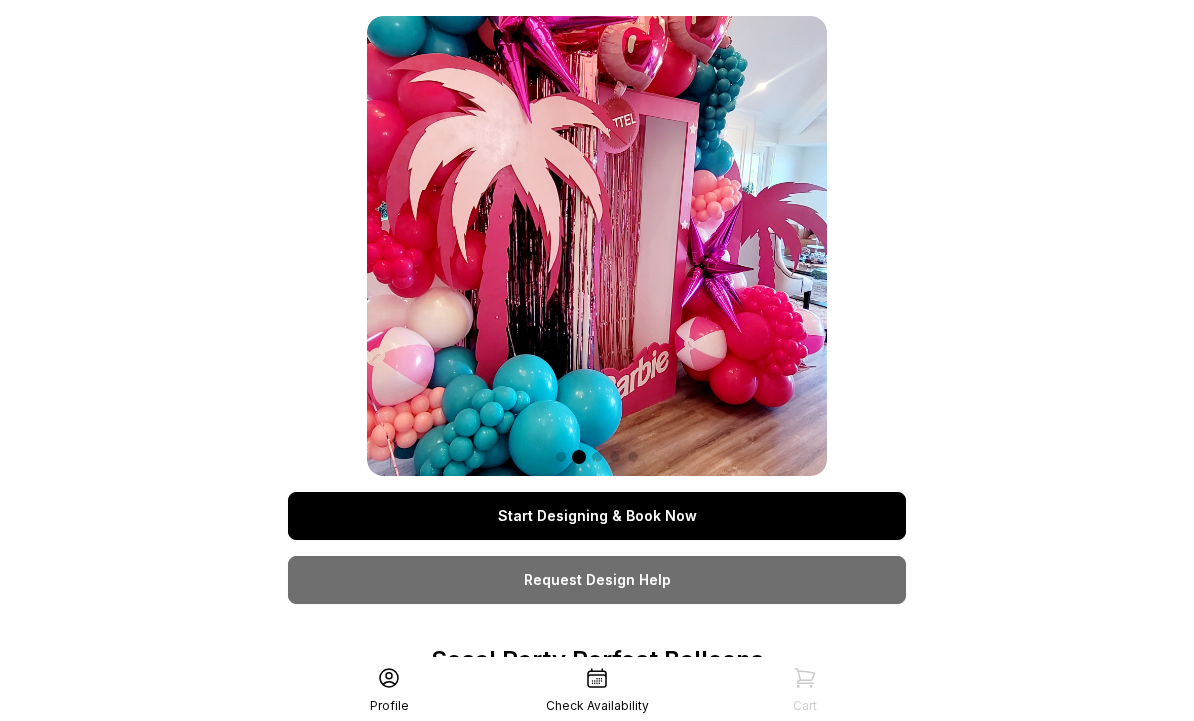 click on "Start Designing & Book Now" at bounding box center (597, 516) 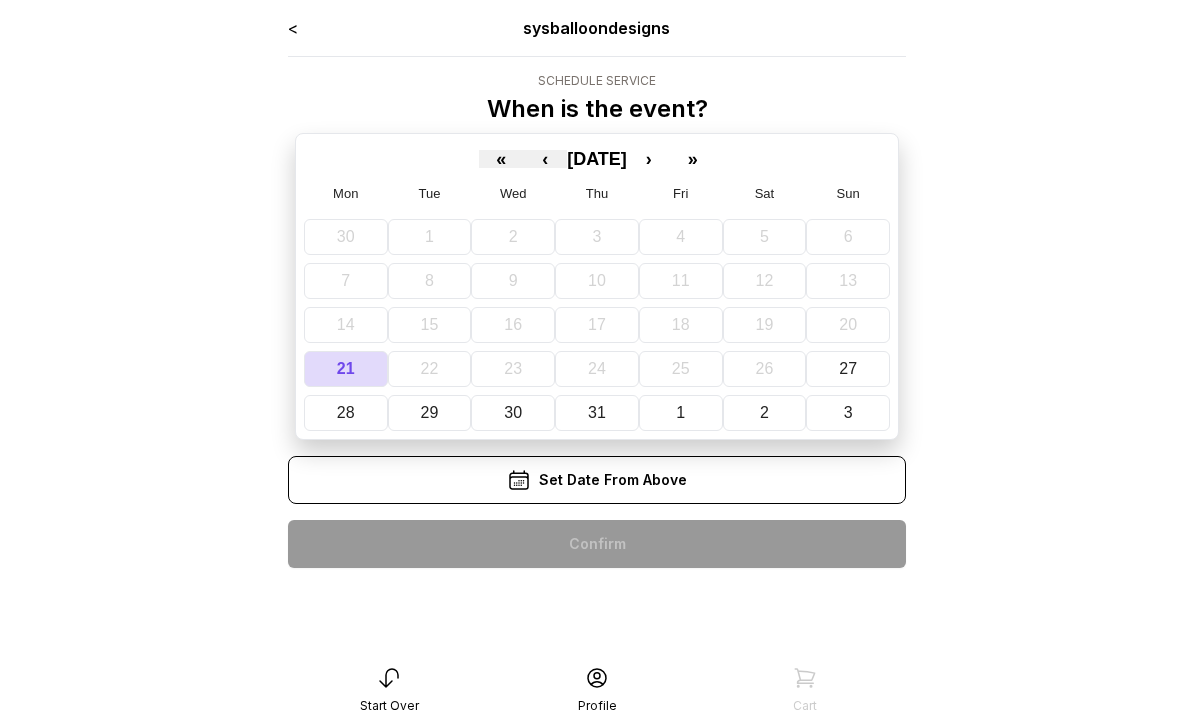 click on "›" at bounding box center [649, 159] 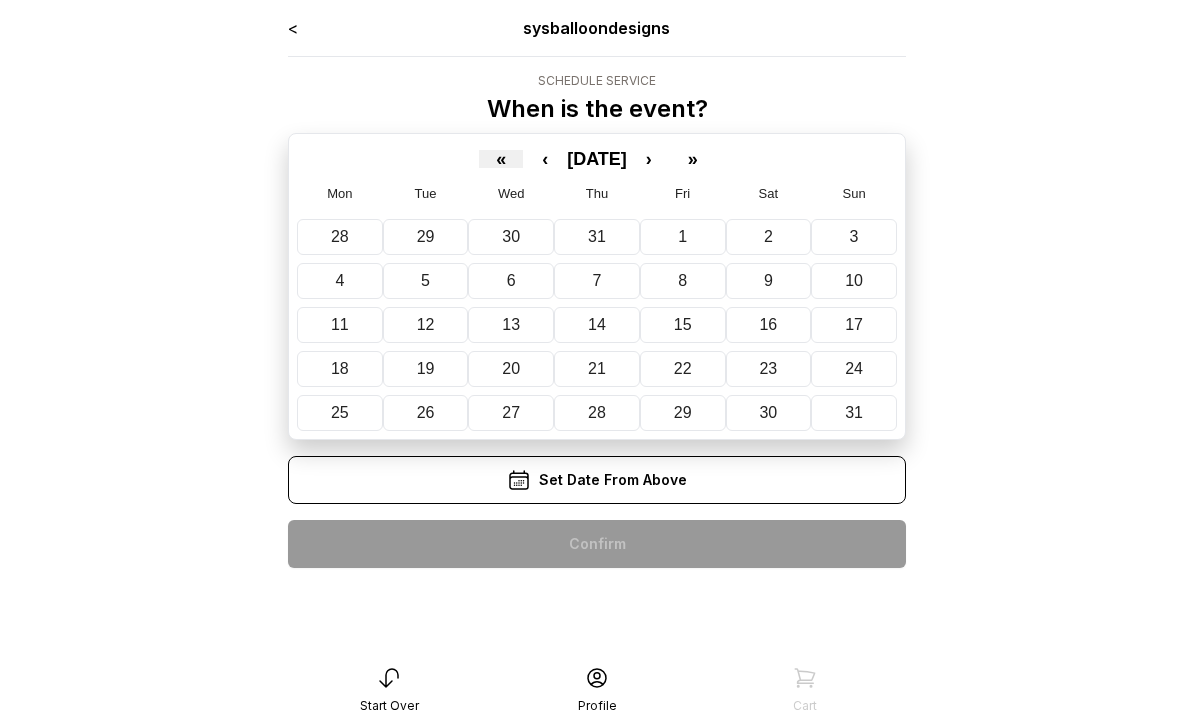click on "3" at bounding box center [854, 237] 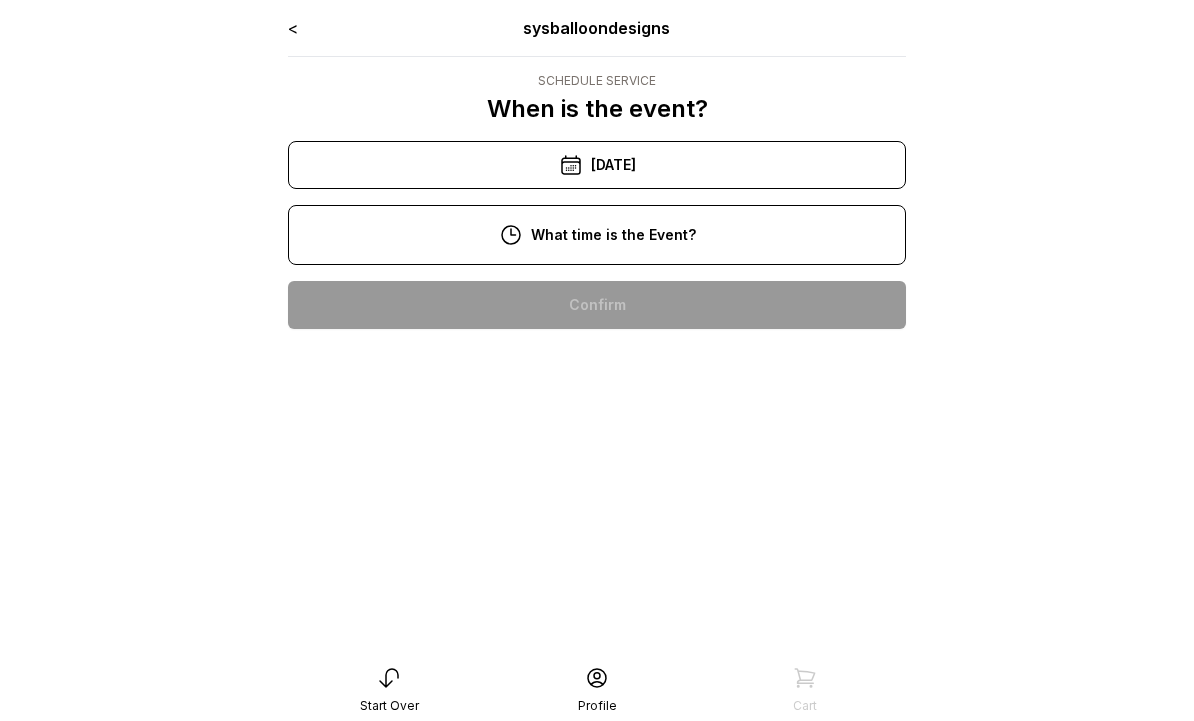 click on "12:00 pm" at bounding box center [597, 305] 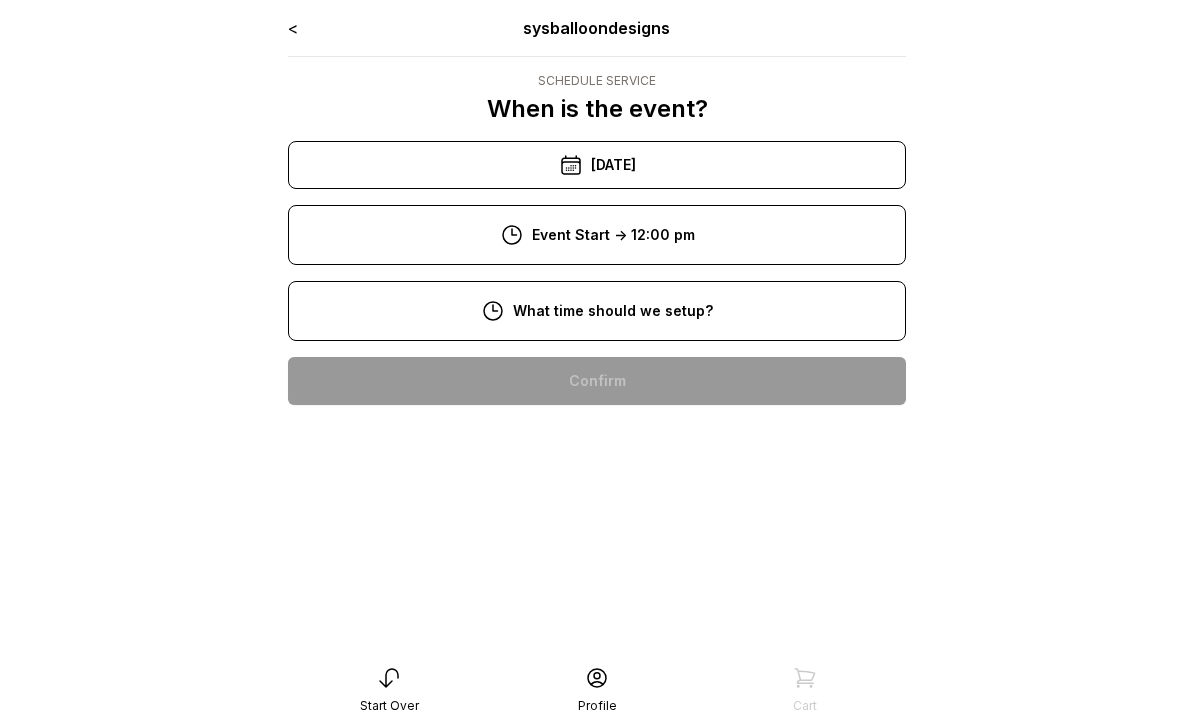 click on "10:00 am" at bounding box center [597, 381] 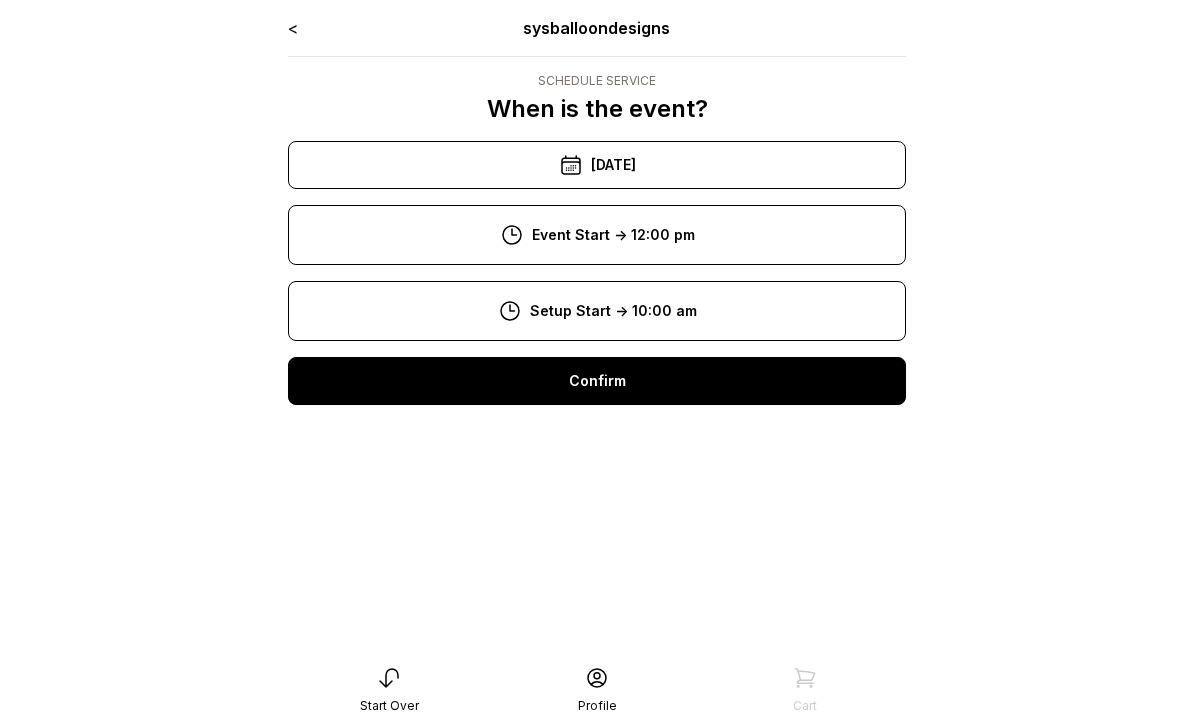 click on "Confirm" at bounding box center (597, 381) 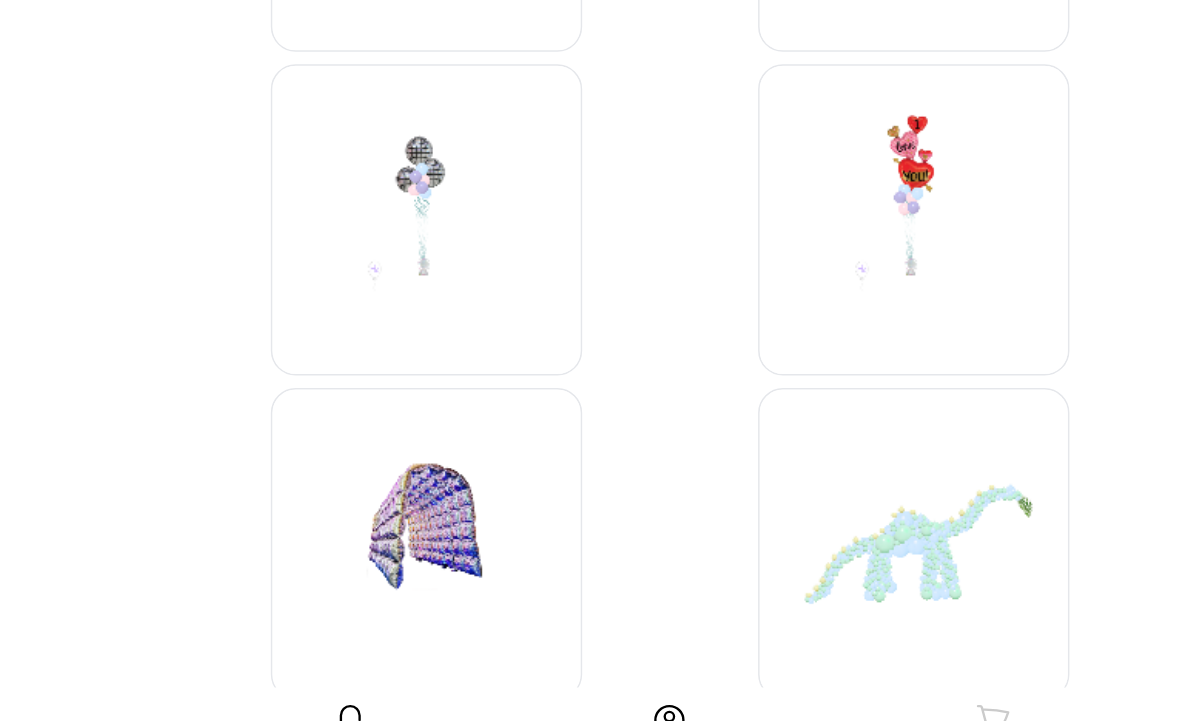 scroll, scrollTop: 7248, scrollLeft: 0, axis: vertical 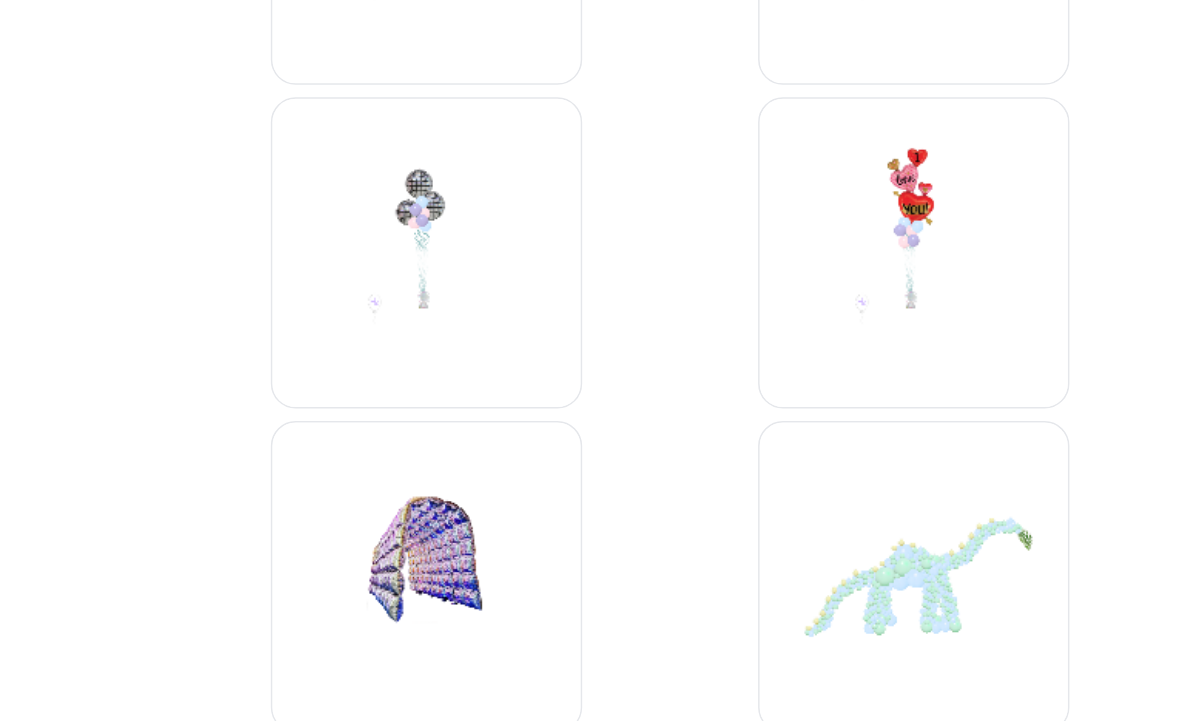 click at bounding box center (441, 341) 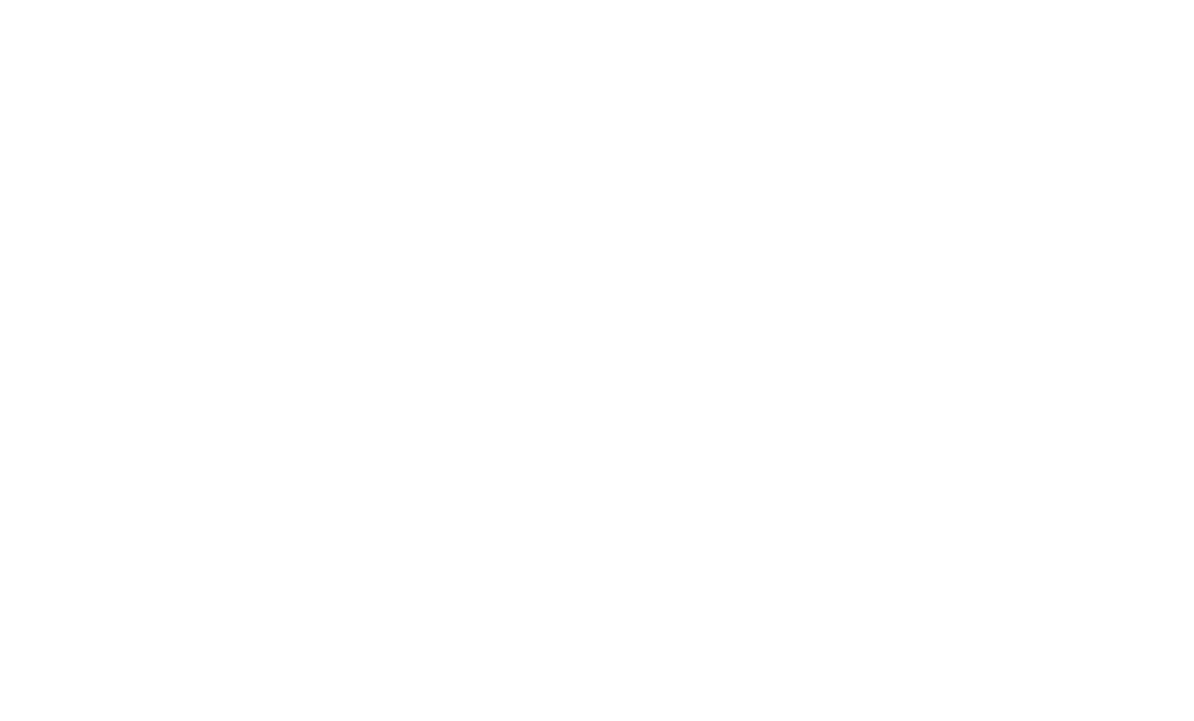 scroll, scrollTop: 107, scrollLeft: 0, axis: vertical 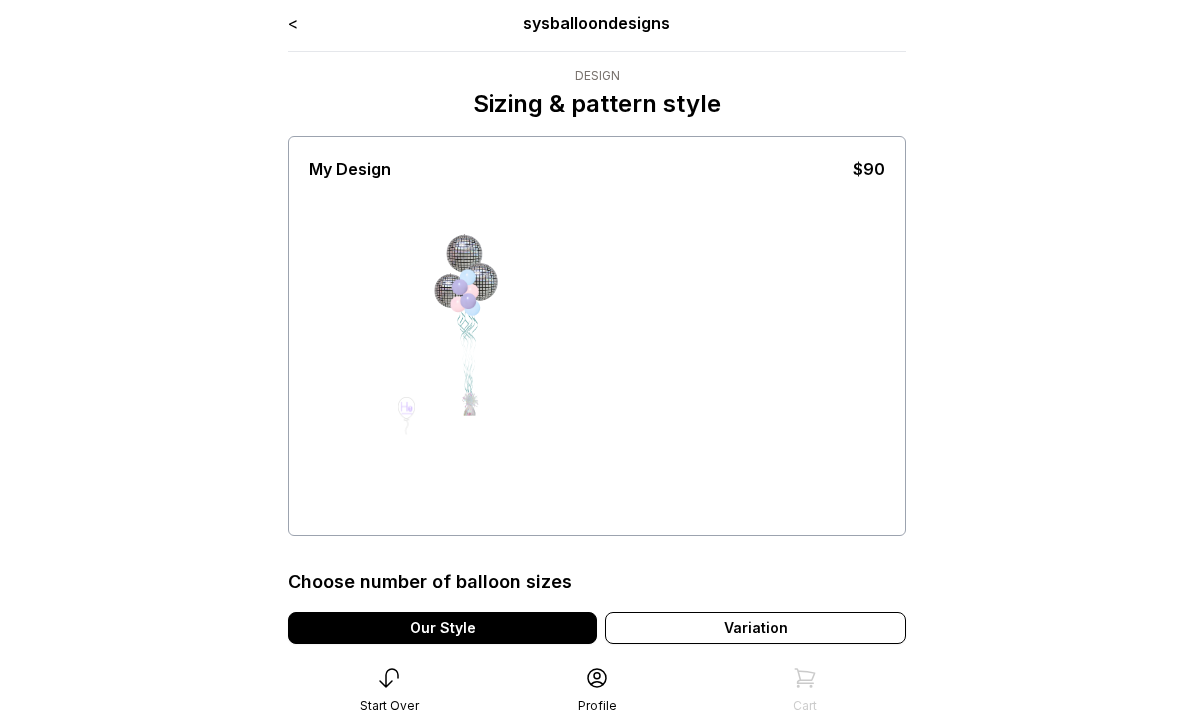 click on "Variation" at bounding box center (755, 628) 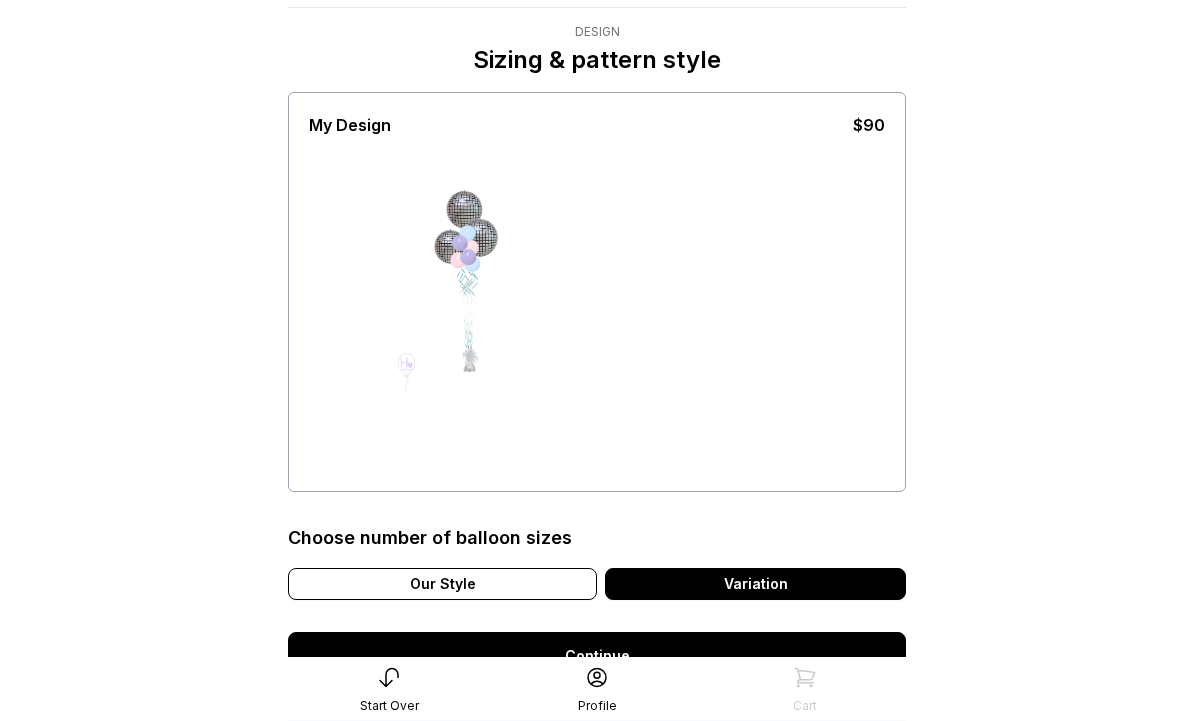 scroll, scrollTop: 49, scrollLeft: 0, axis: vertical 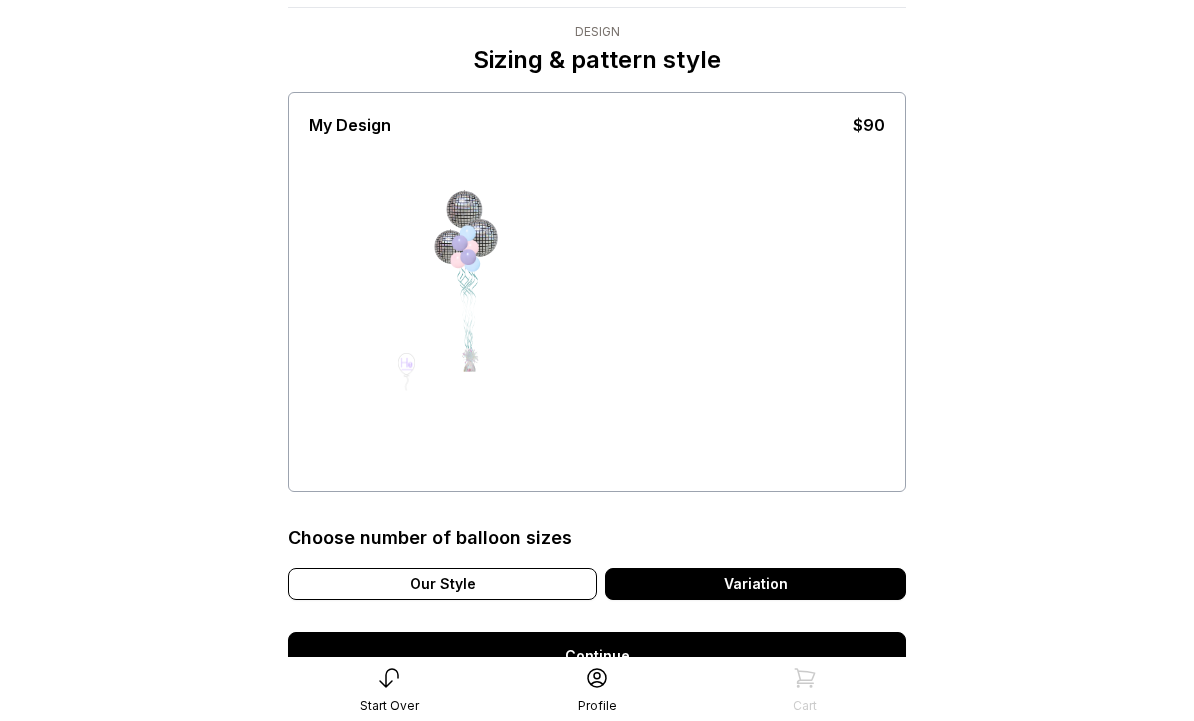 click on "Our Style" at bounding box center (442, 584) 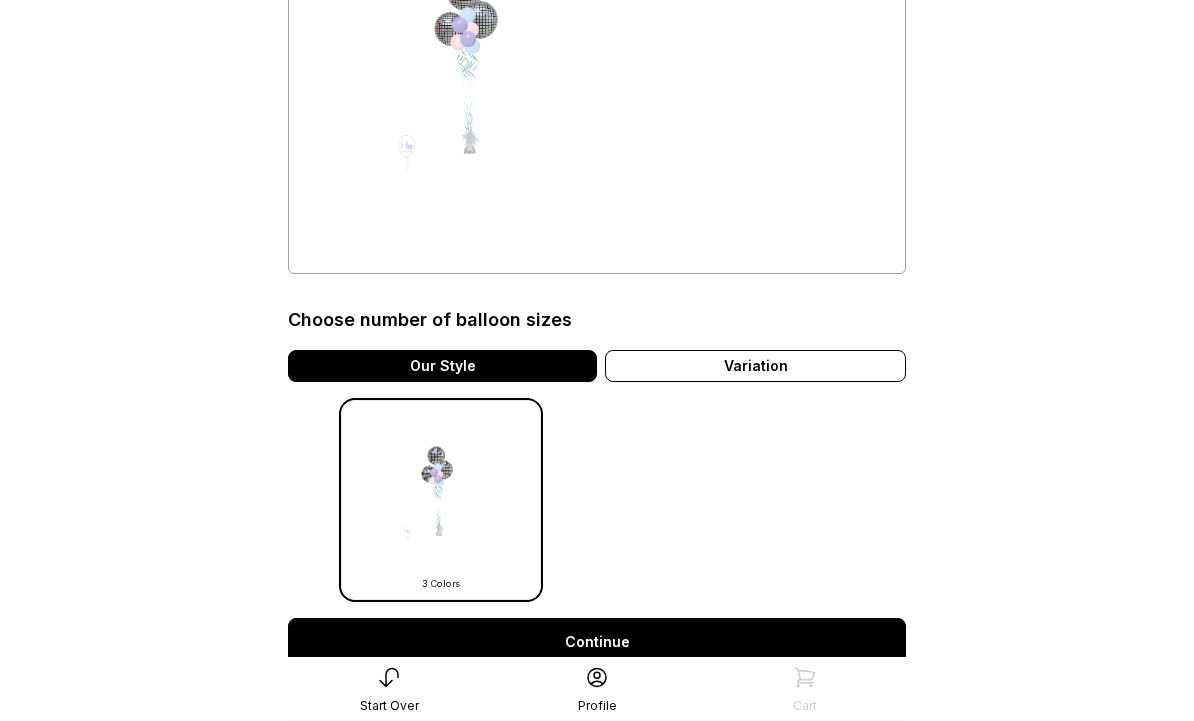 scroll, scrollTop: 193, scrollLeft: 0, axis: vertical 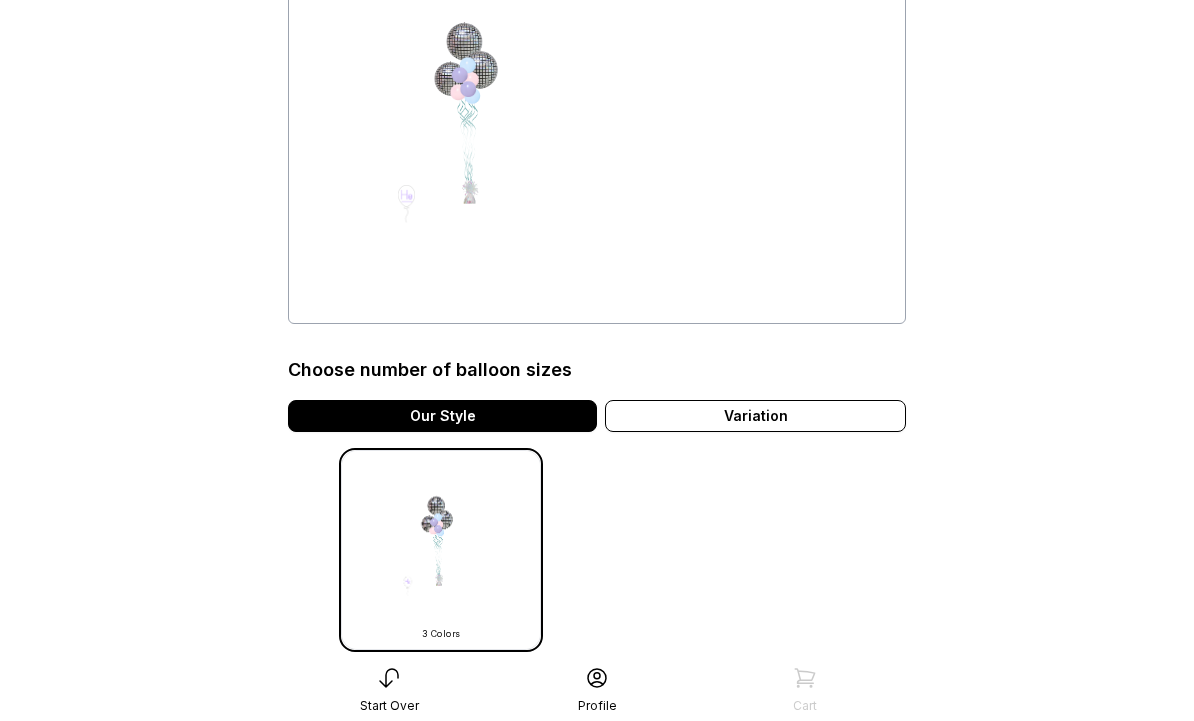 click on "Variation" at bounding box center [755, 416] 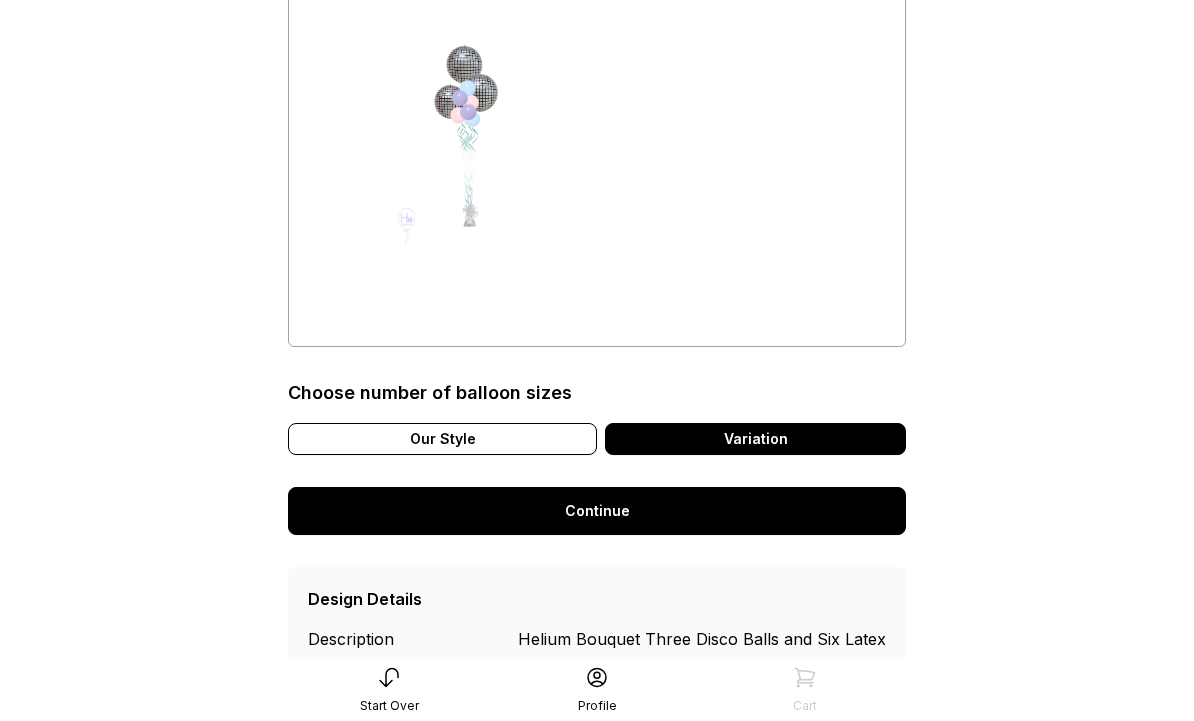 scroll, scrollTop: 193, scrollLeft: 0, axis: vertical 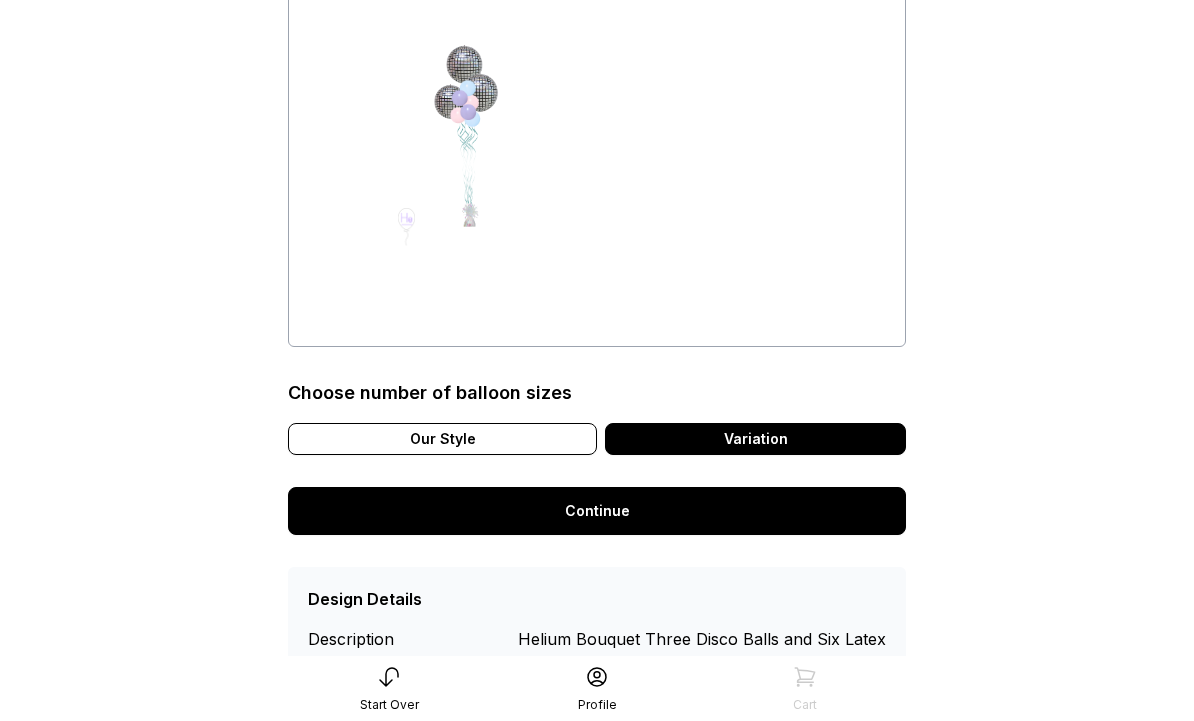 click on "Continue" at bounding box center [597, 512] 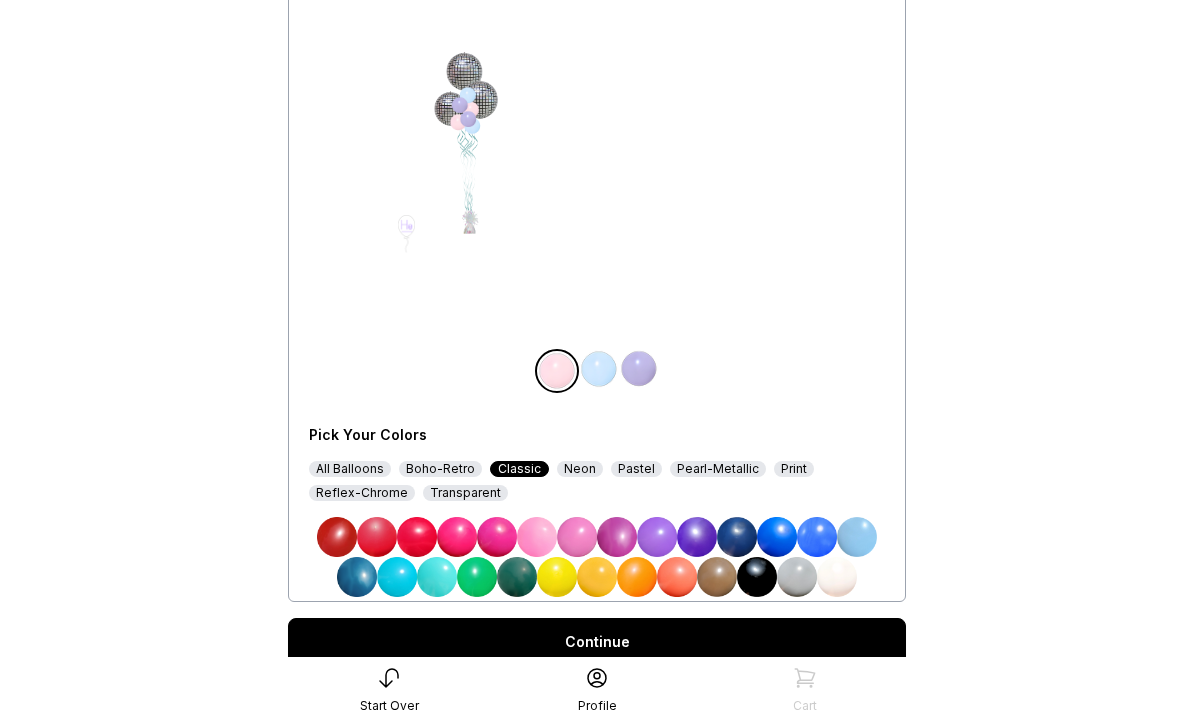 scroll, scrollTop: 186, scrollLeft: 0, axis: vertical 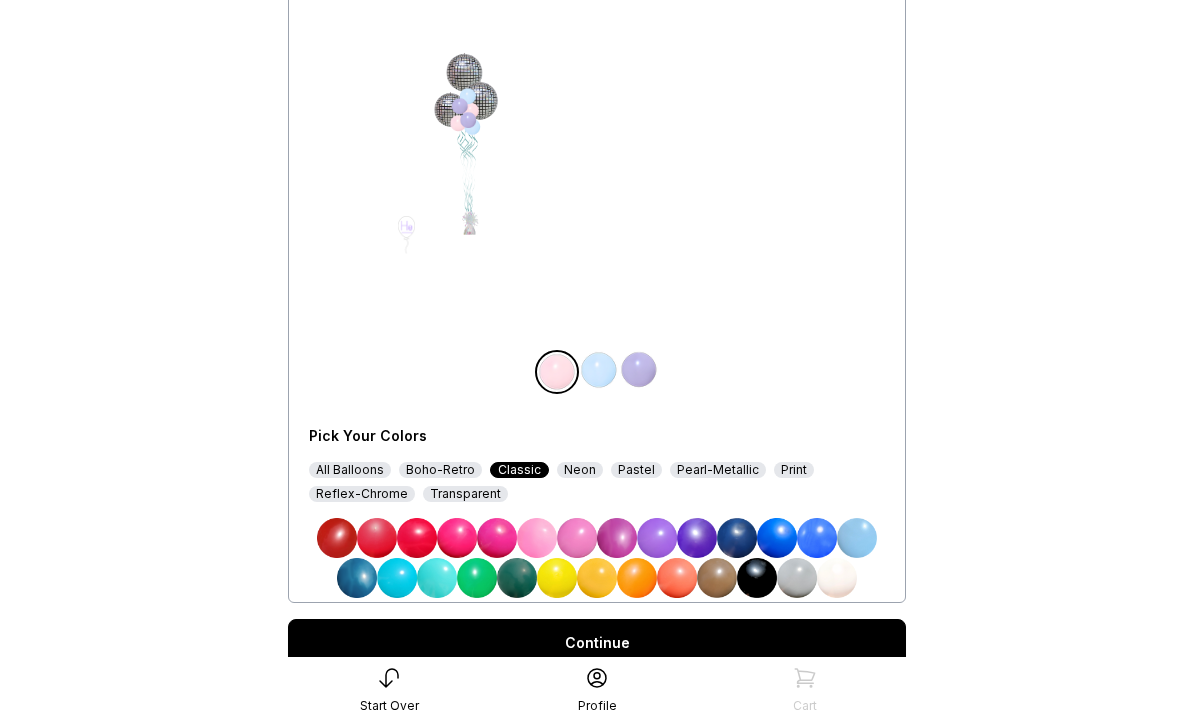 click at bounding box center (777, 538) 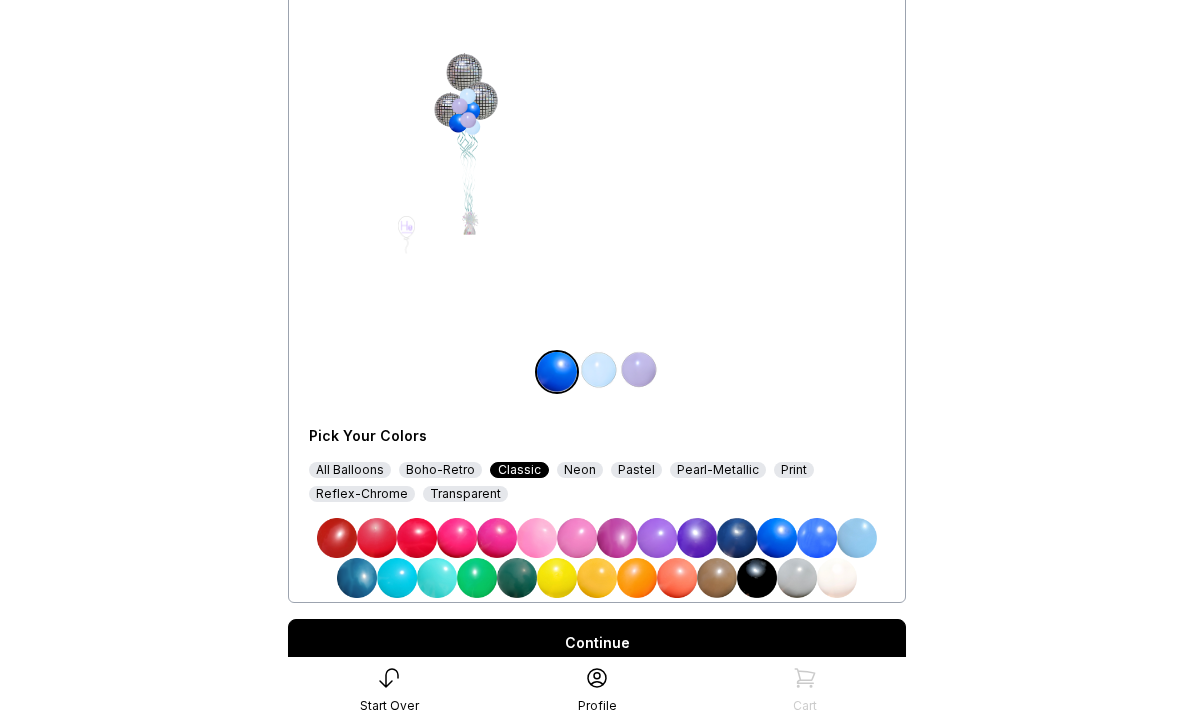 click at bounding box center (857, 538) 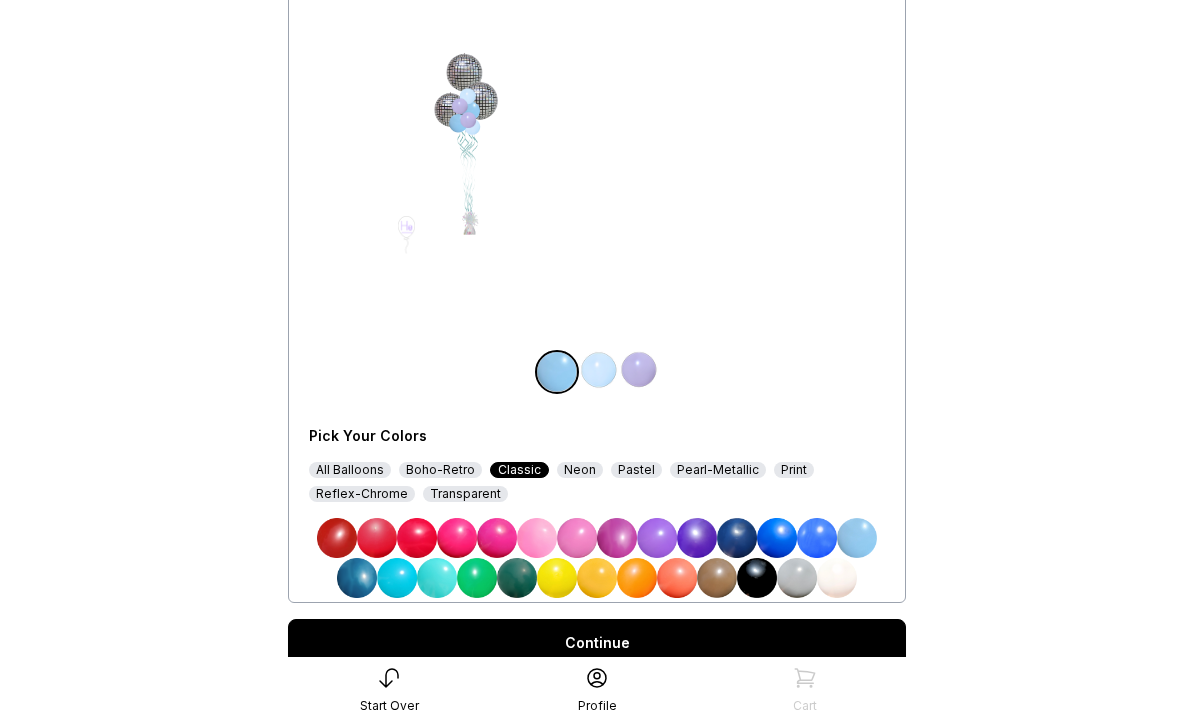 click on "All Balloons" at bounding box center [350, 470] 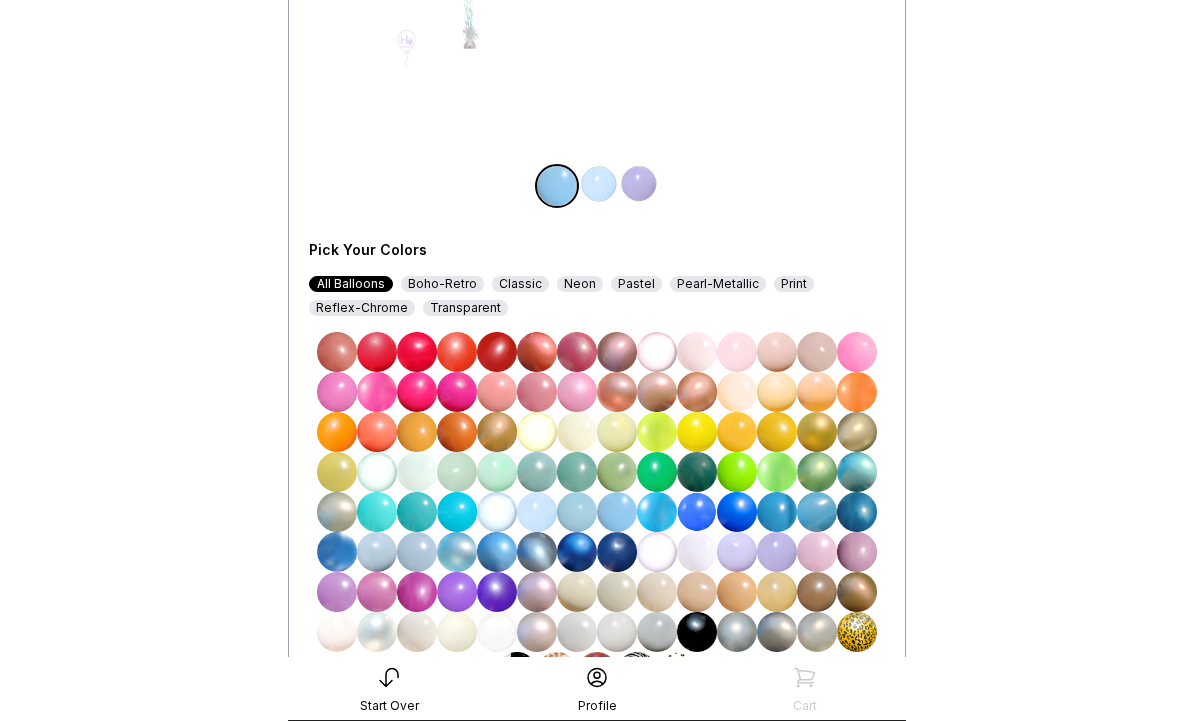 click at bounding box center (857, 513) 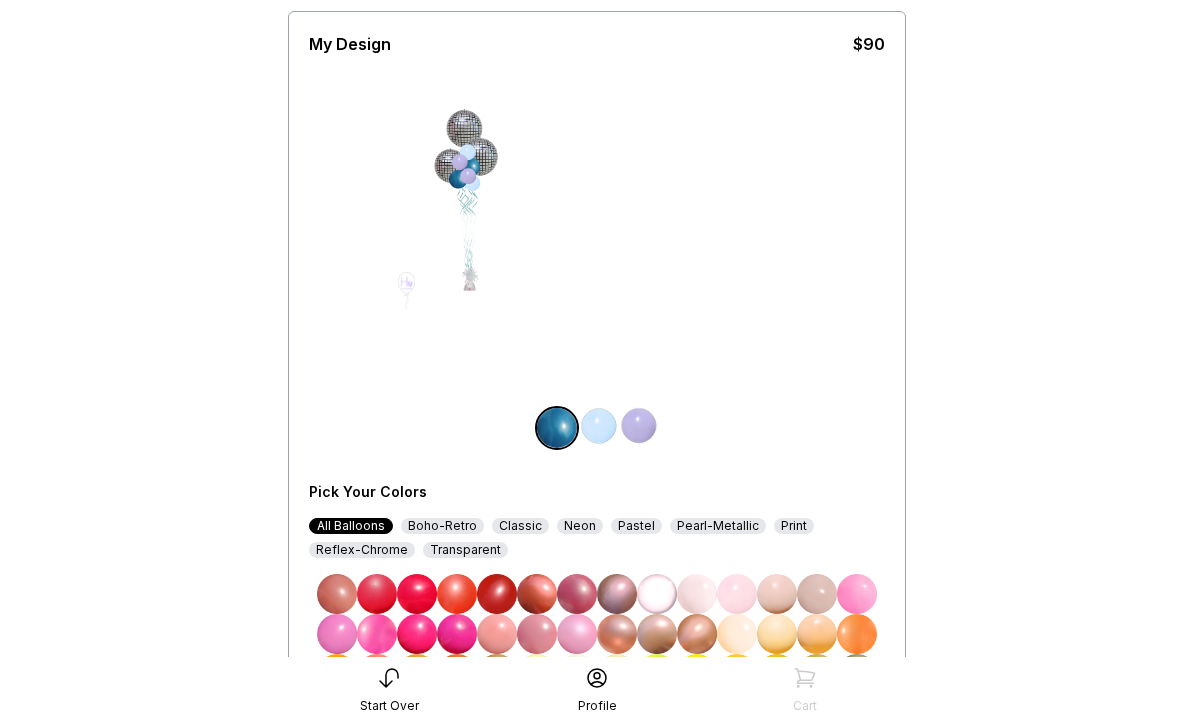 scroll, scrollTop: 128, scrollLeft: 0, axis: vertical 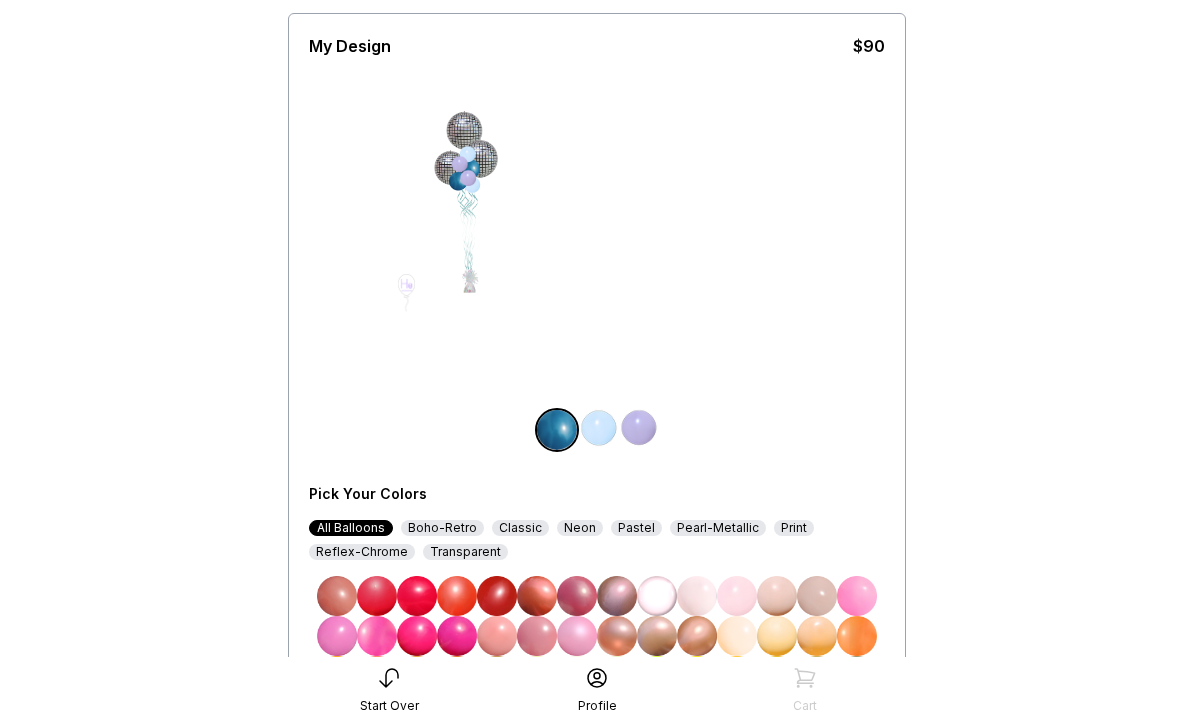click on "Boho-Retro" at bounding box center [442, 528] 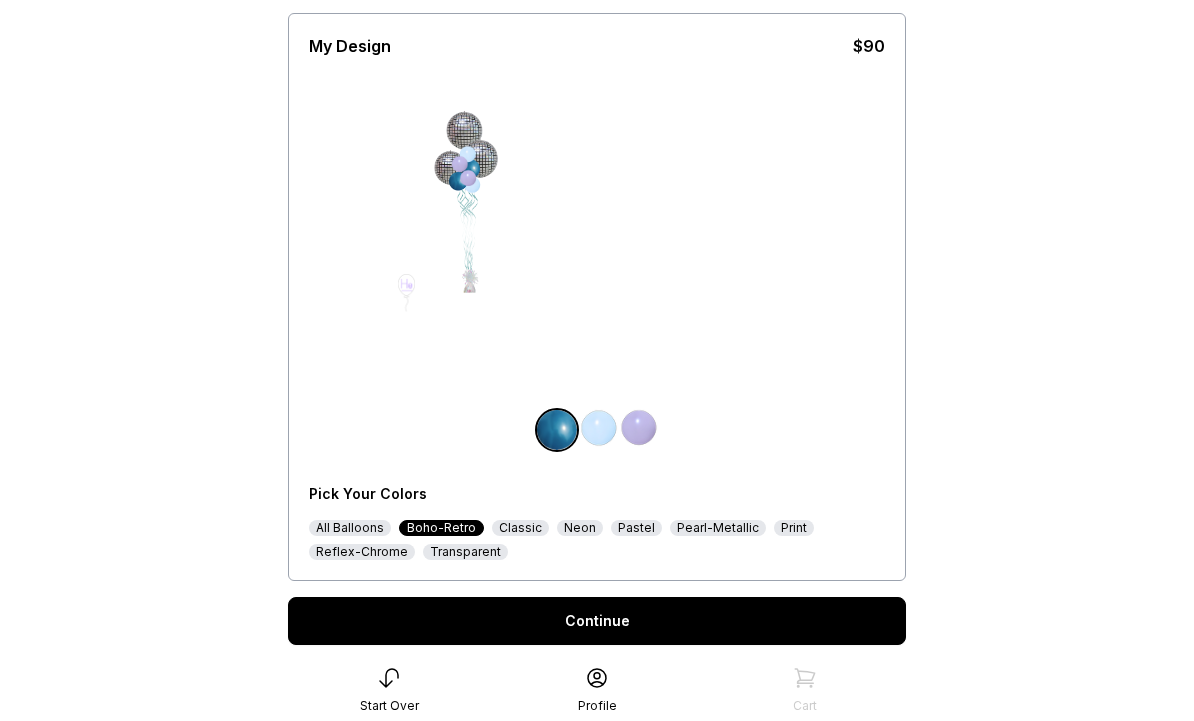 scroll, scrollTop: 117, scrollLeft: 0, axis: vertical 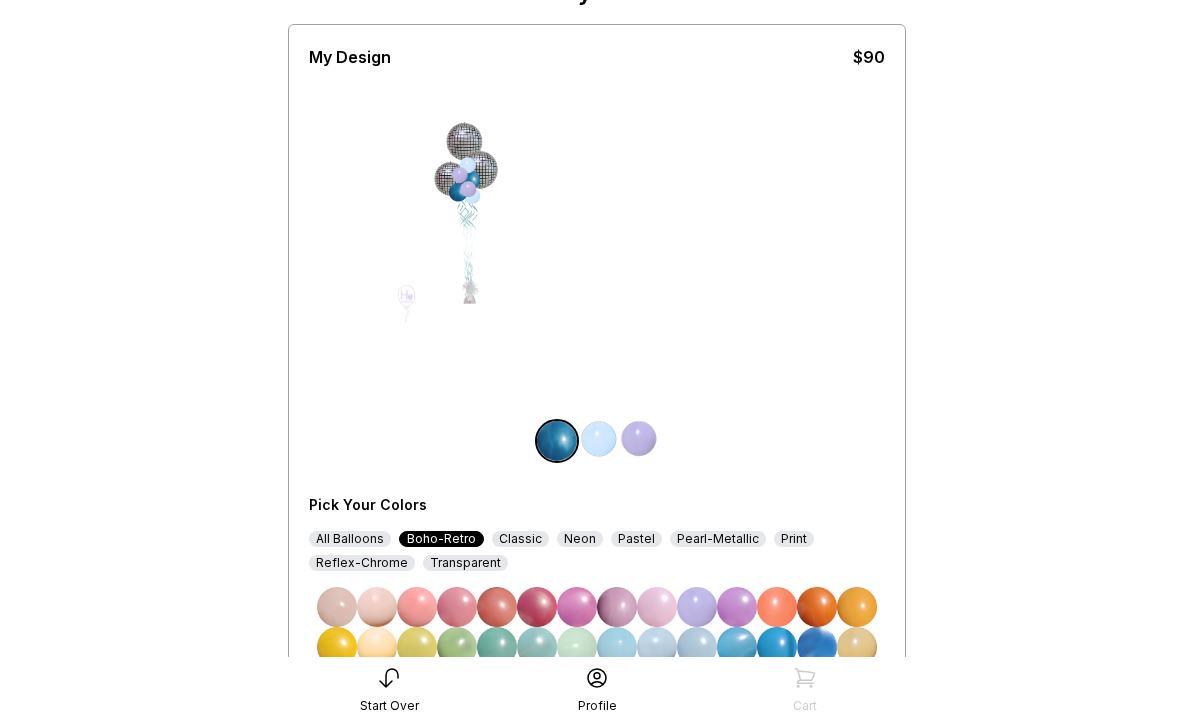 click on "Print" at bounding box center (794, 539) 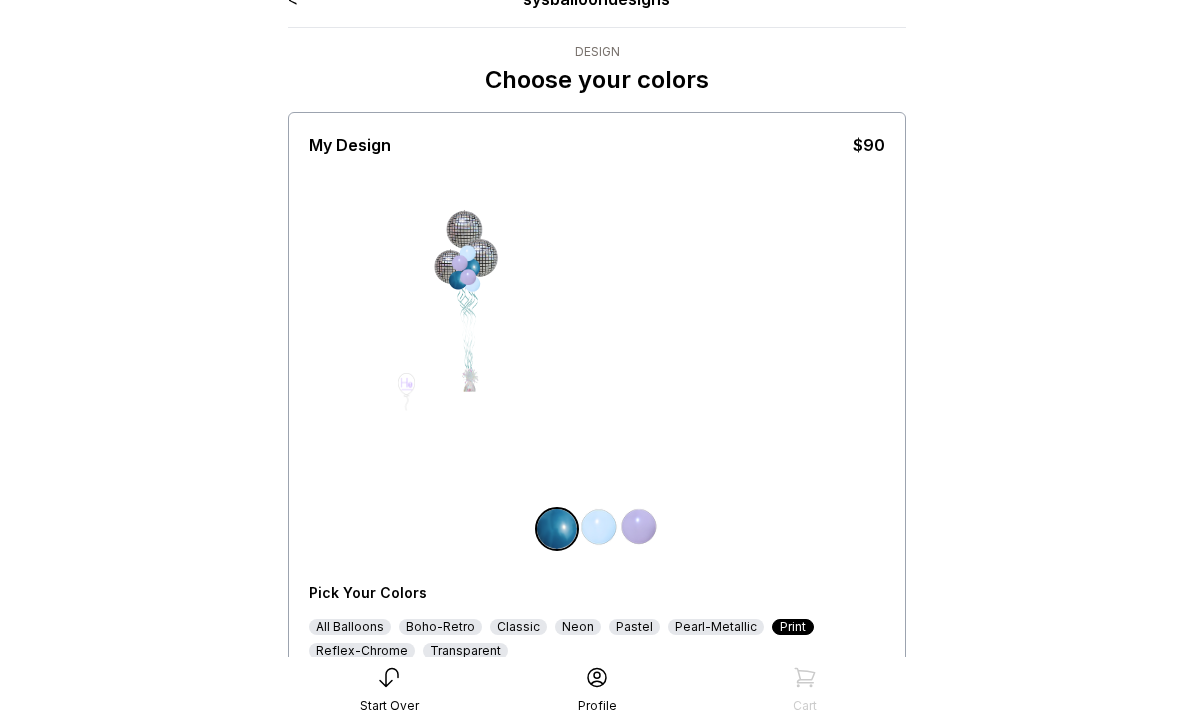 scroll, scrollTop: 0, scrollLeft: 0, axis: both 